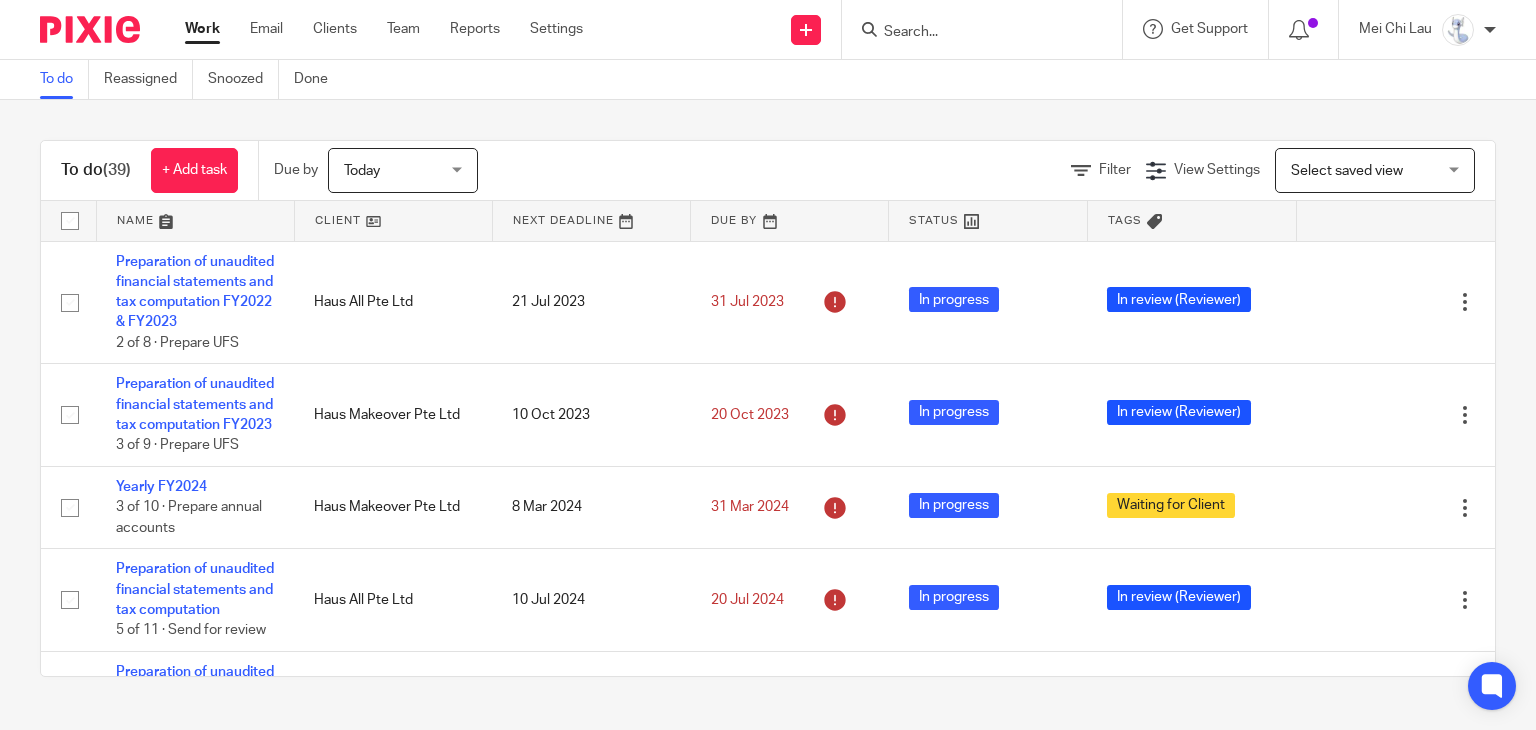 scroll, scrollTop: 0, scrollLeft: 0, axis: both 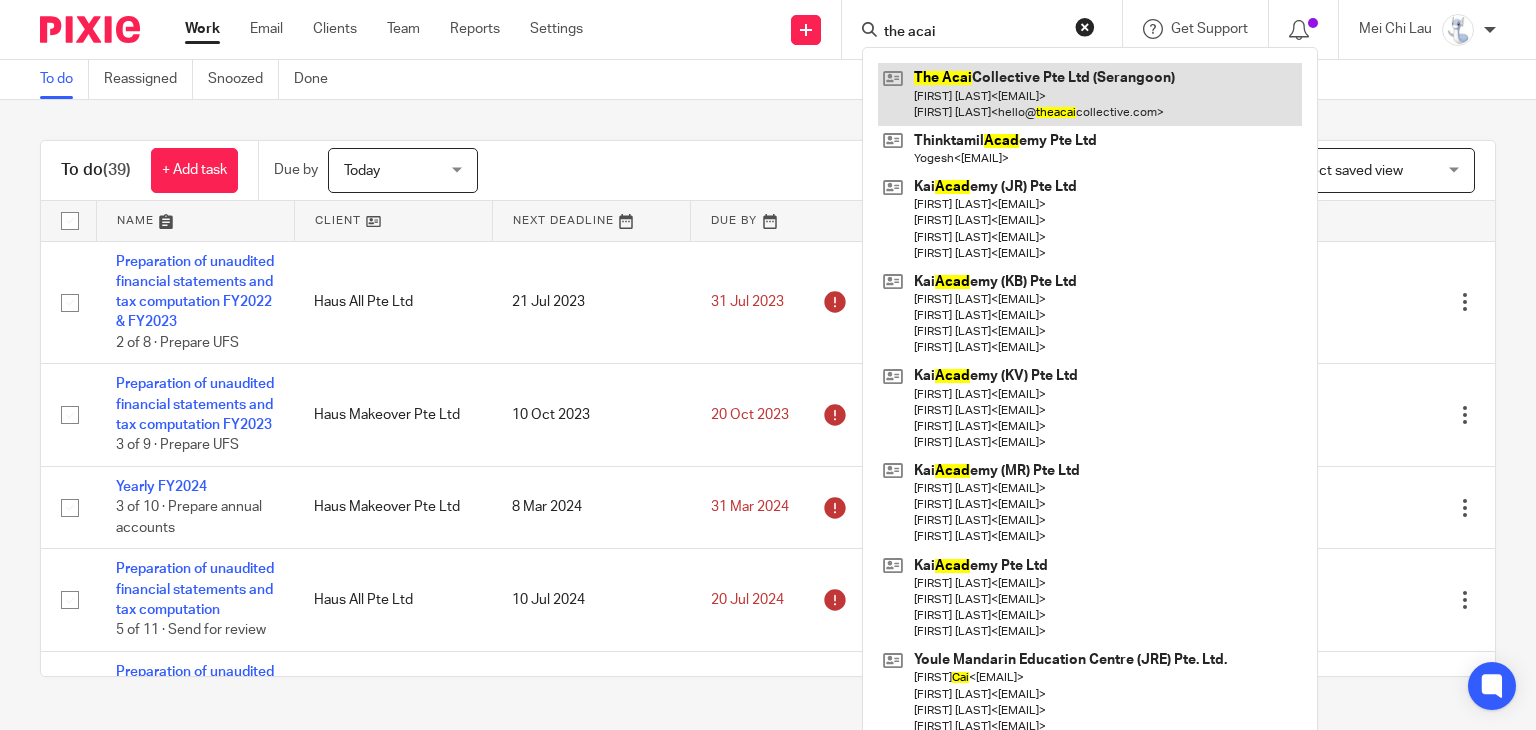 type on "the acai" 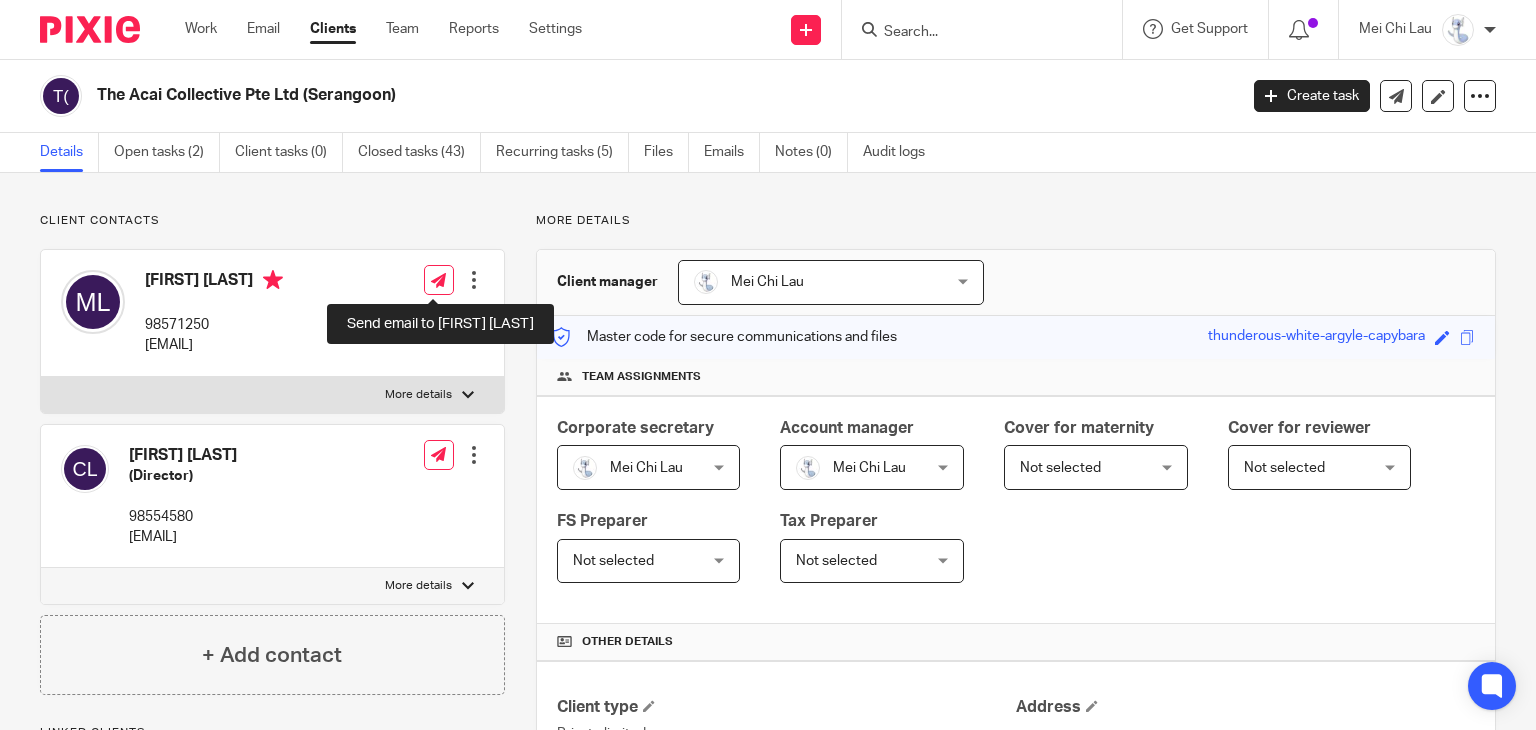 scroll, scrollTop: 0, scrollLeft: 0, axis: both 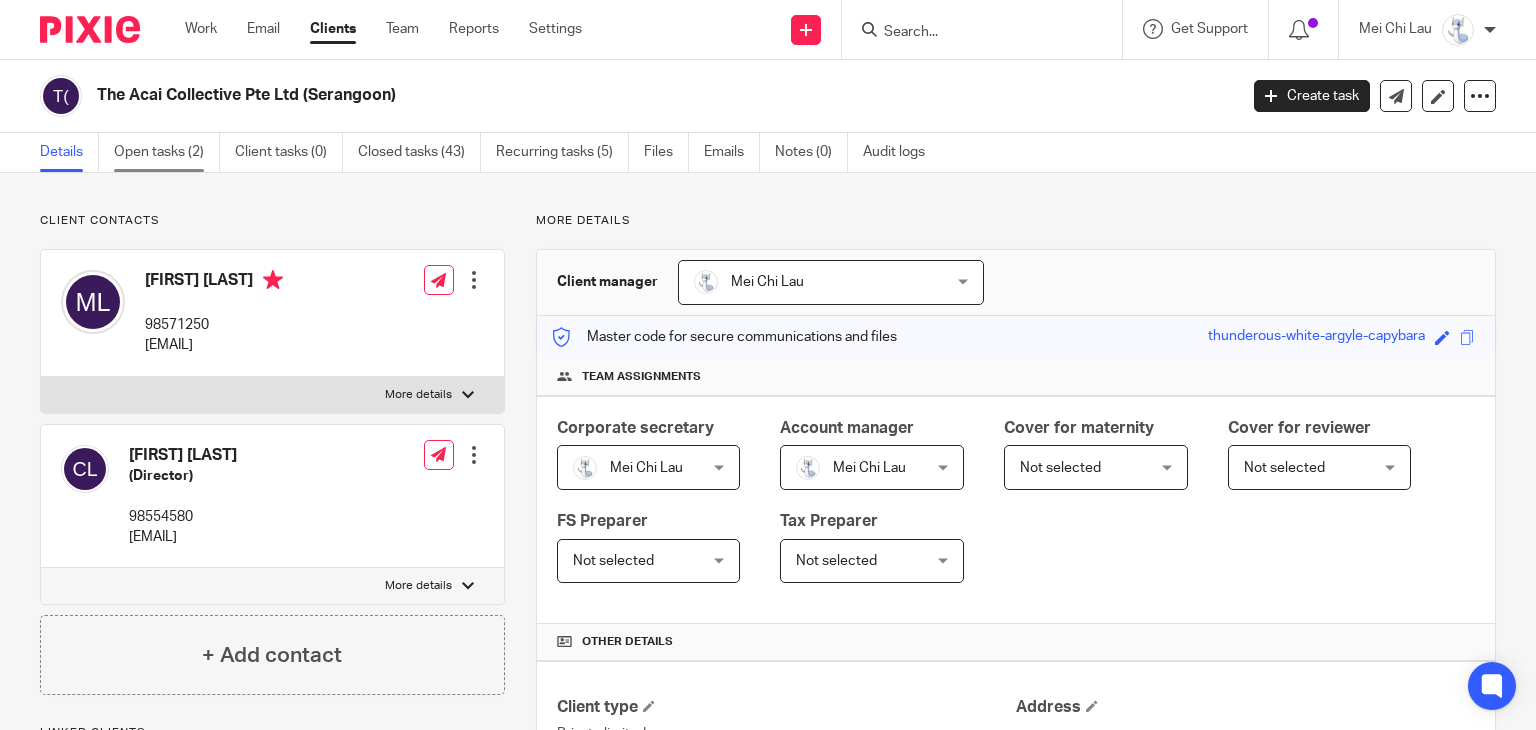 click on "Open tasks (2)" at bounding box center (167, 152) 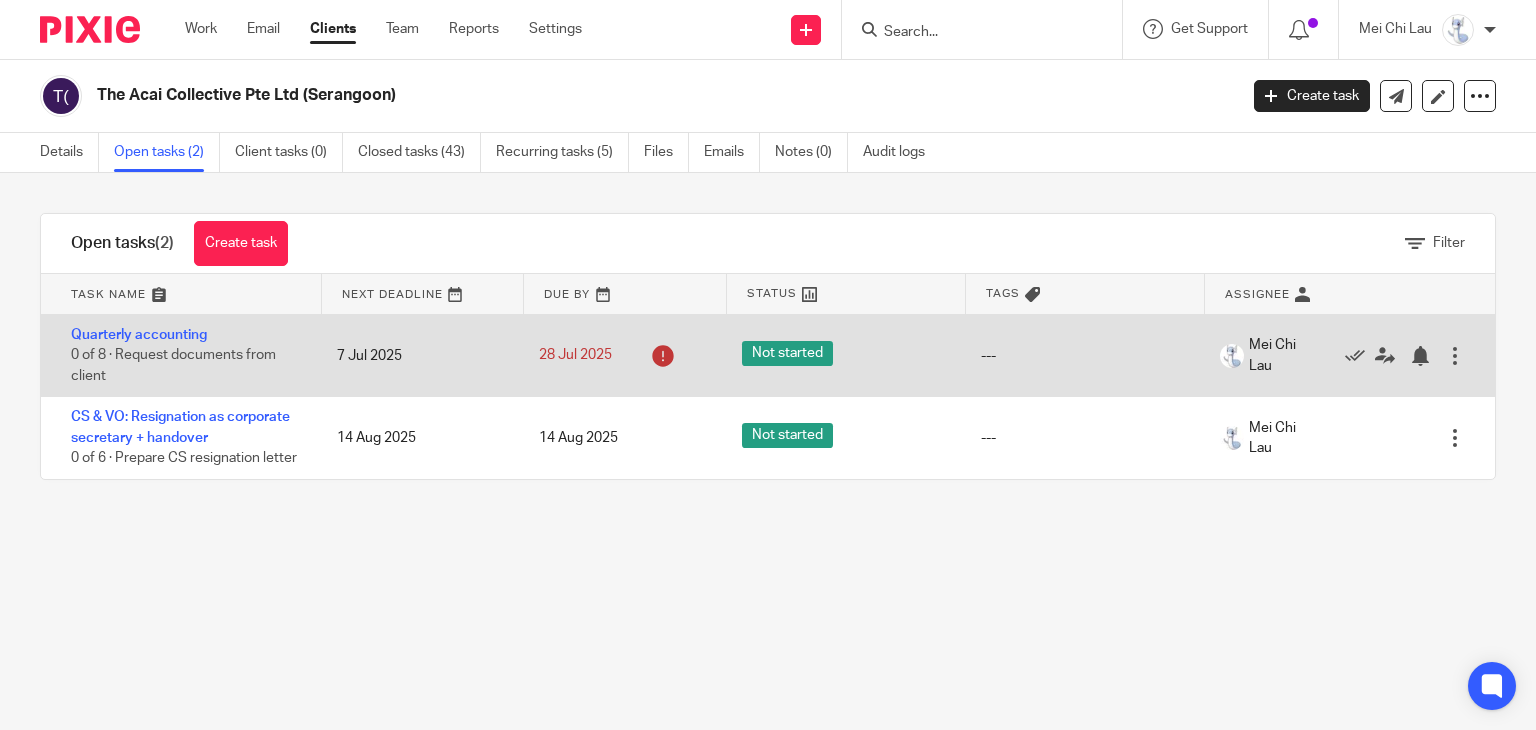 scroll, scrollTop: 0, scrollLeft: 0, axis: both 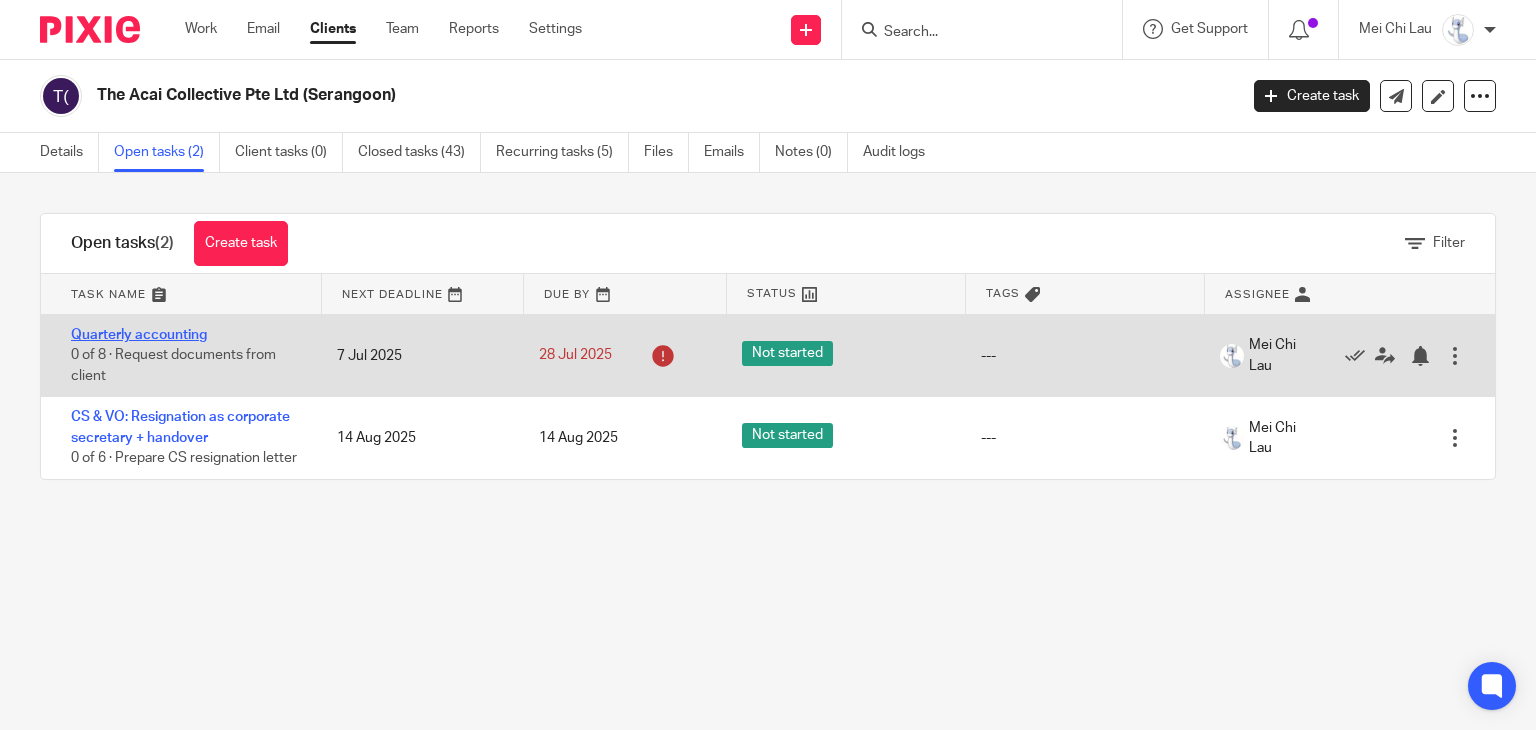 click on "Quarterly accounting" at bounding box center [139, 335] 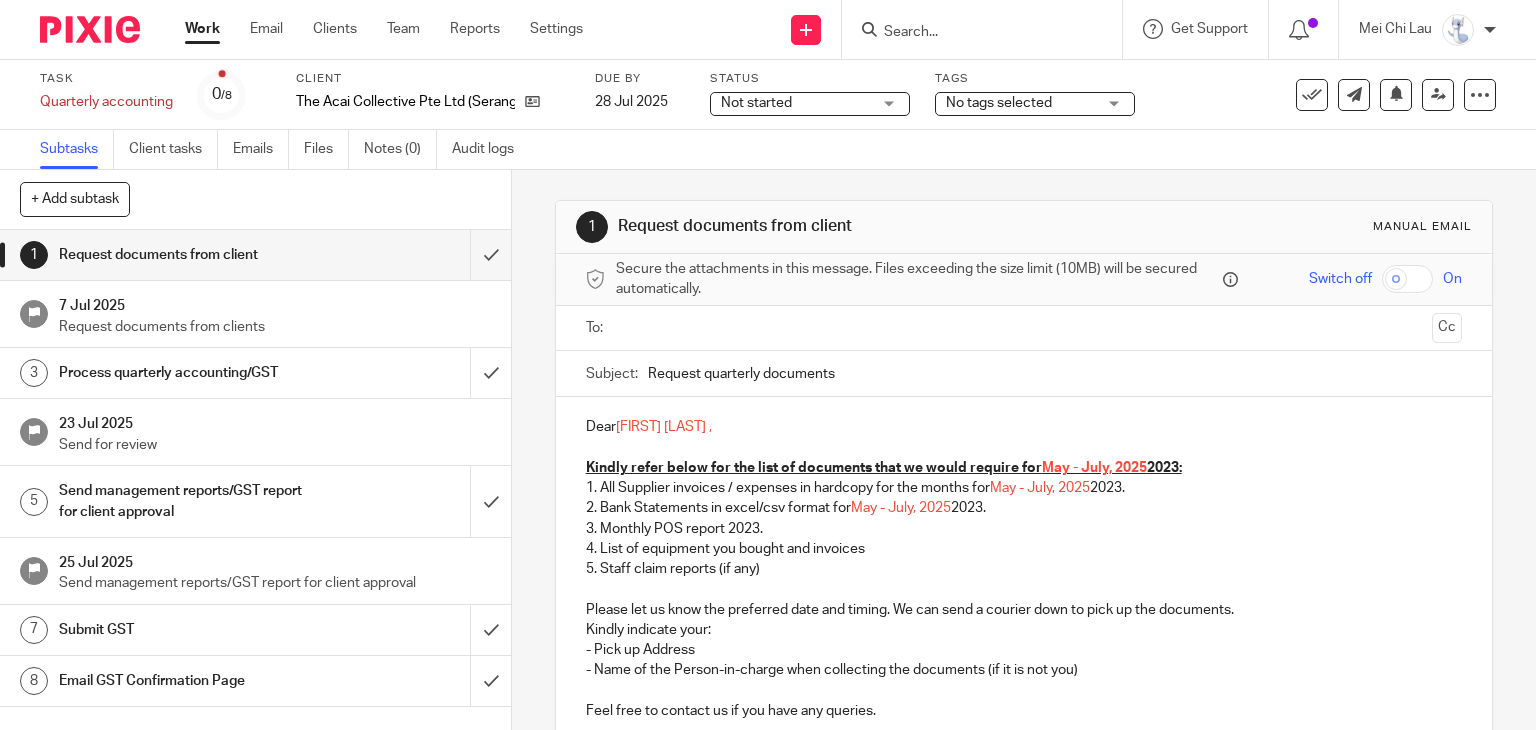 scroll, scrollTop: 0, scrollLeft: 0, axis: both 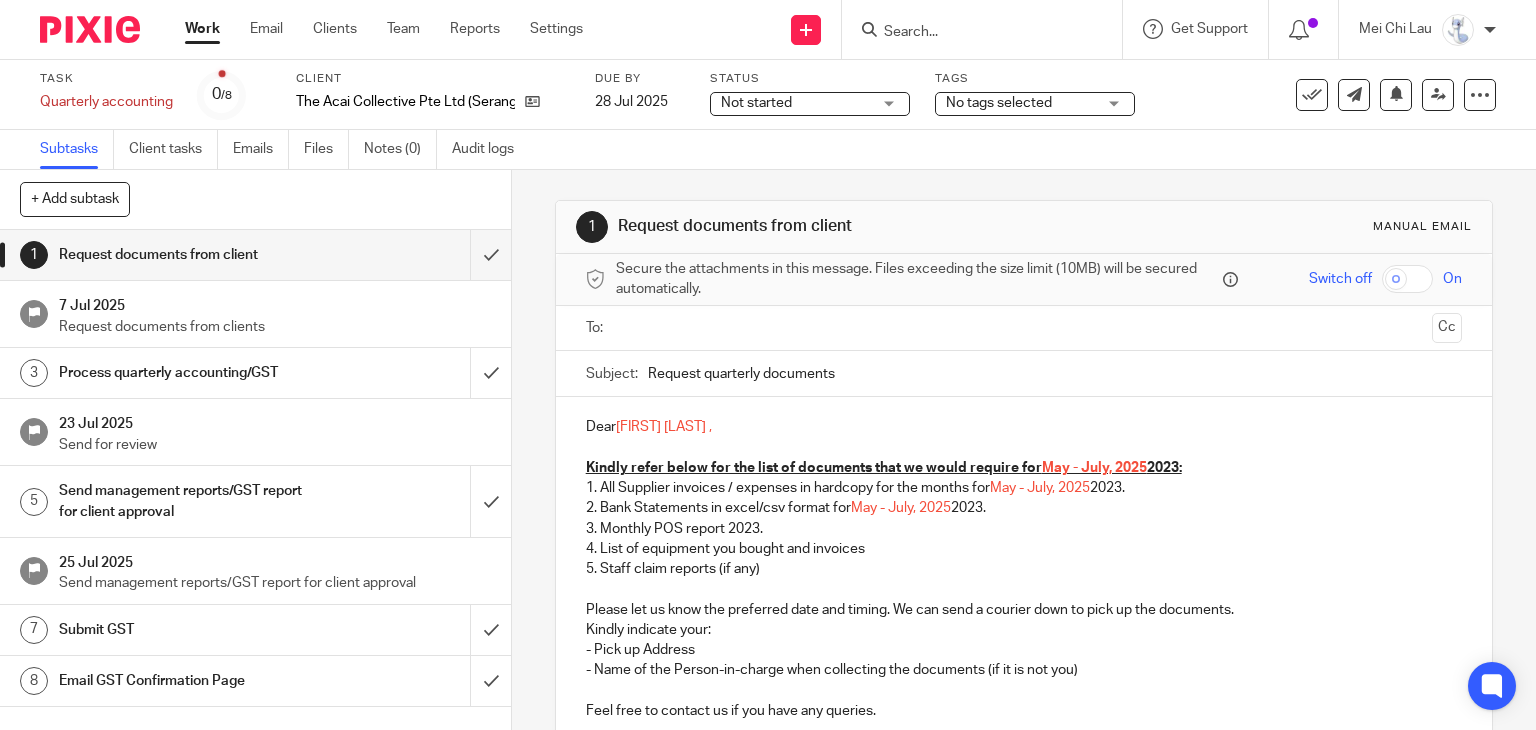 click on "Not started
Not started" at bounding box center (810, 104) 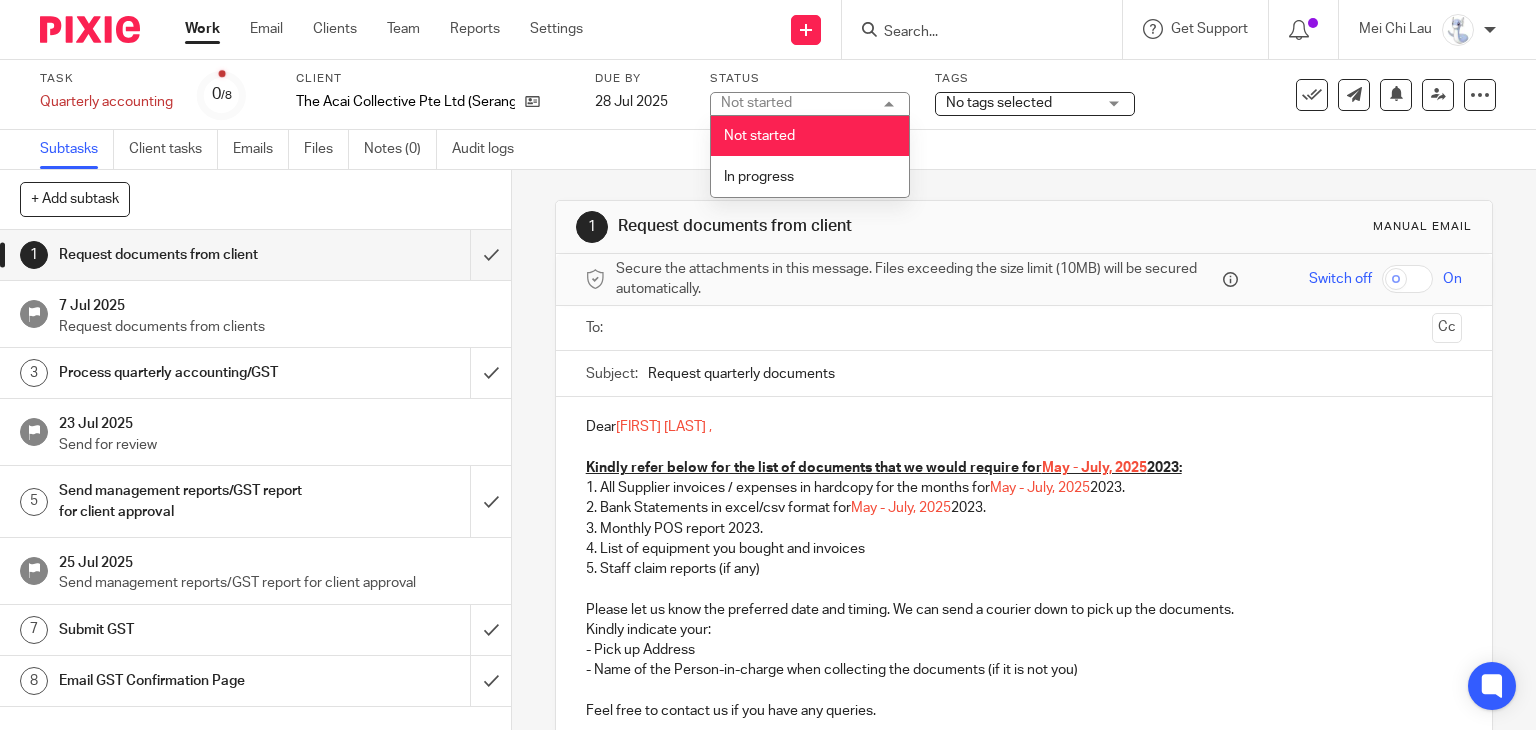click on "Not started
Not started" at bounding box center [810, 104] 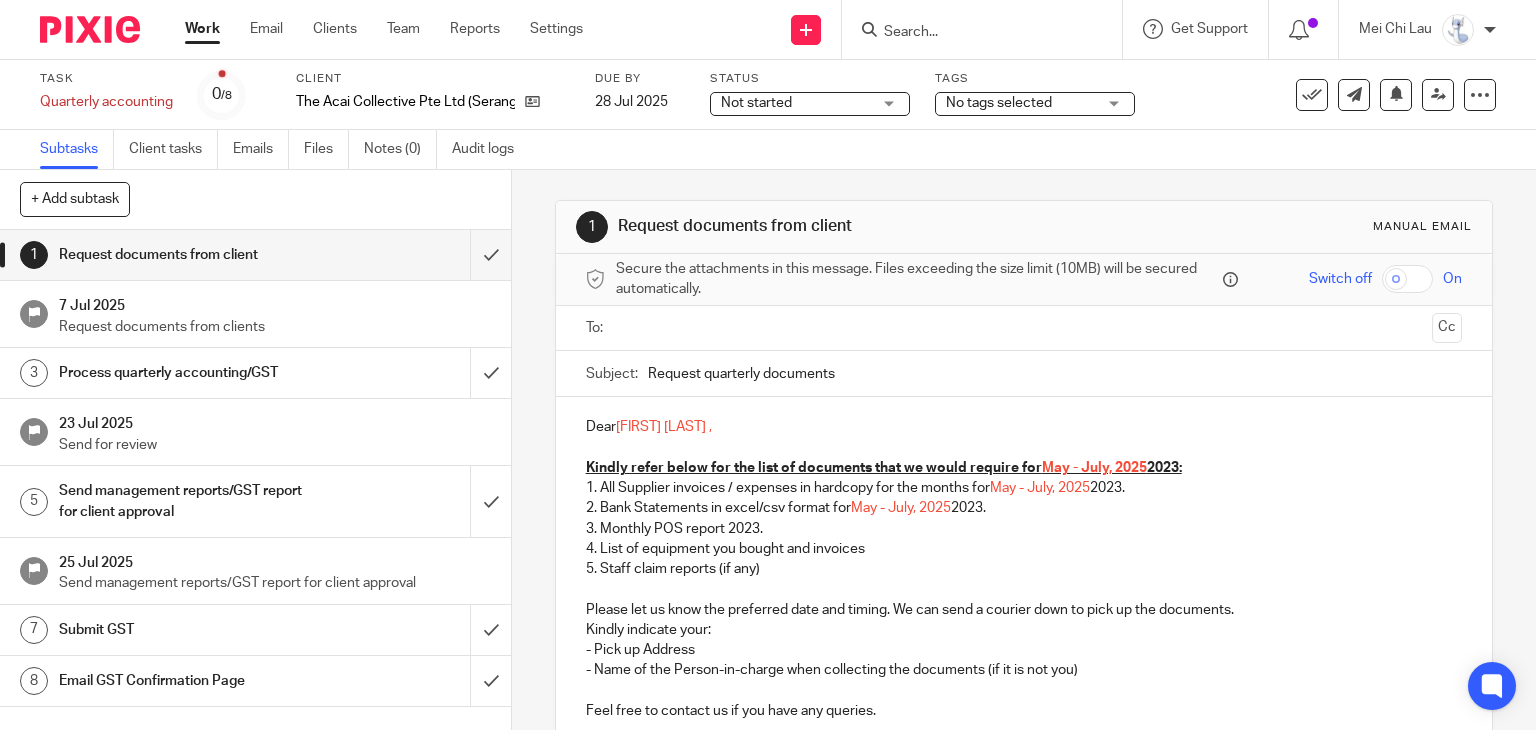 click on "No tags selected" at bounding box center [999, 103] 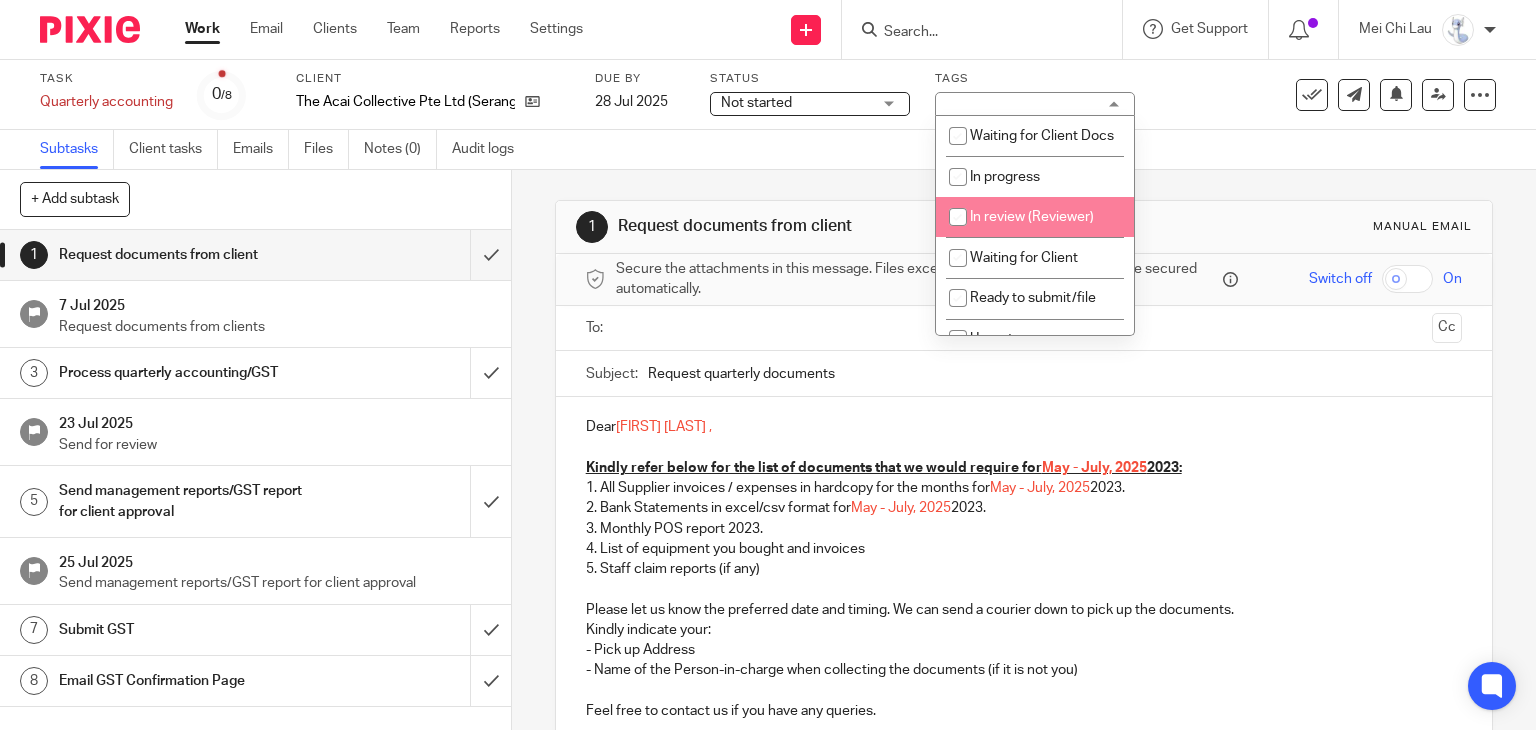 click on "In review (Reviewer)" at bounding box center (1035, 217) 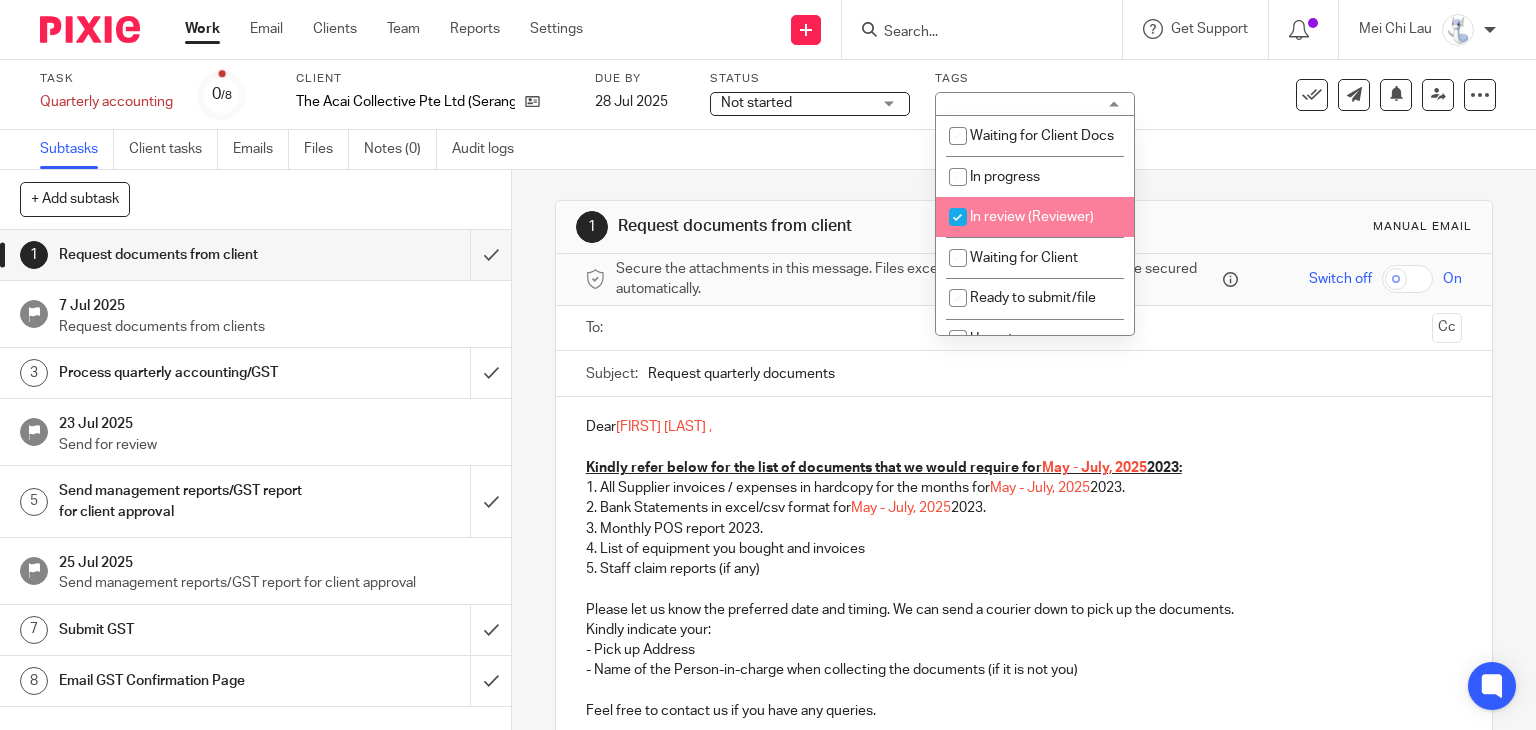 checkbox on "true" 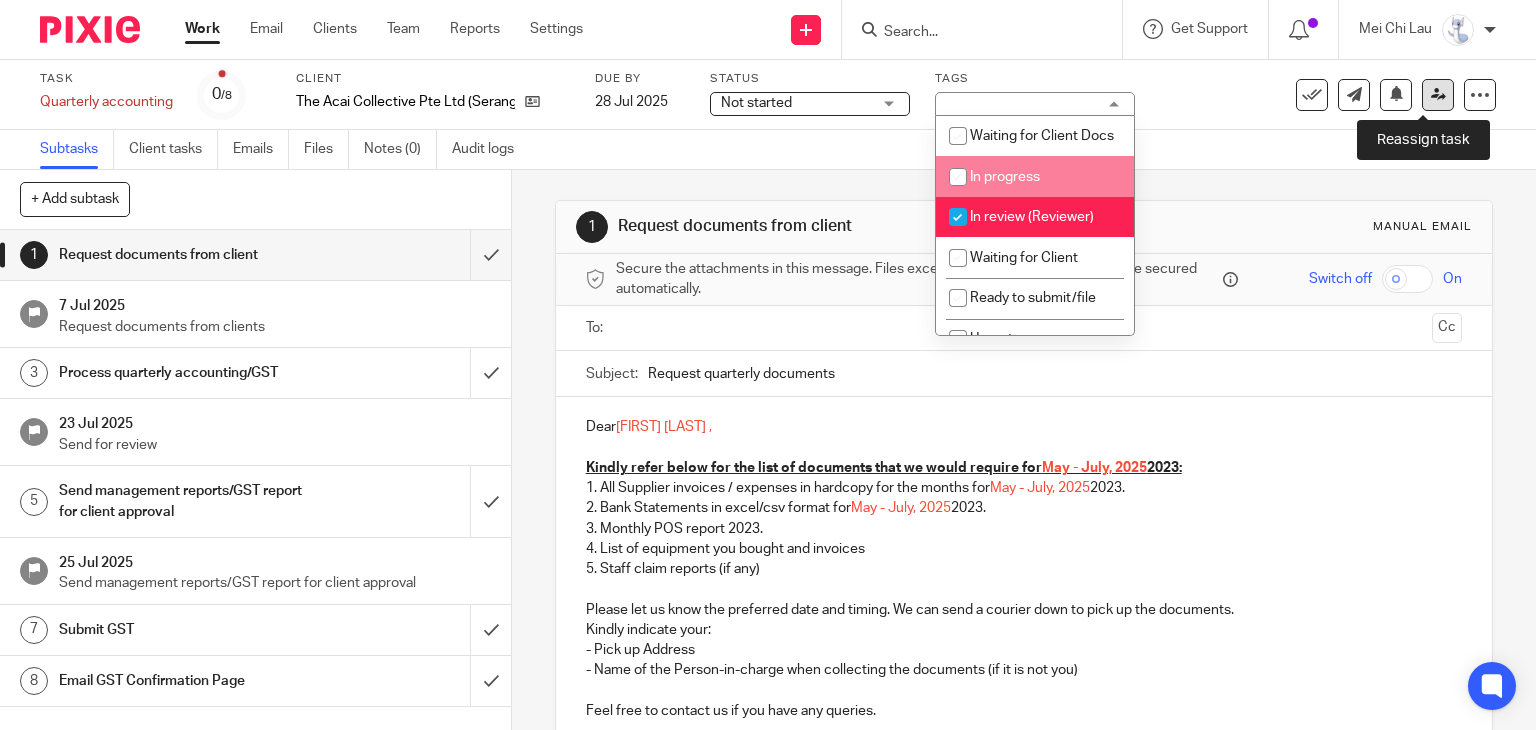 click at bounding box center [1438, 95] 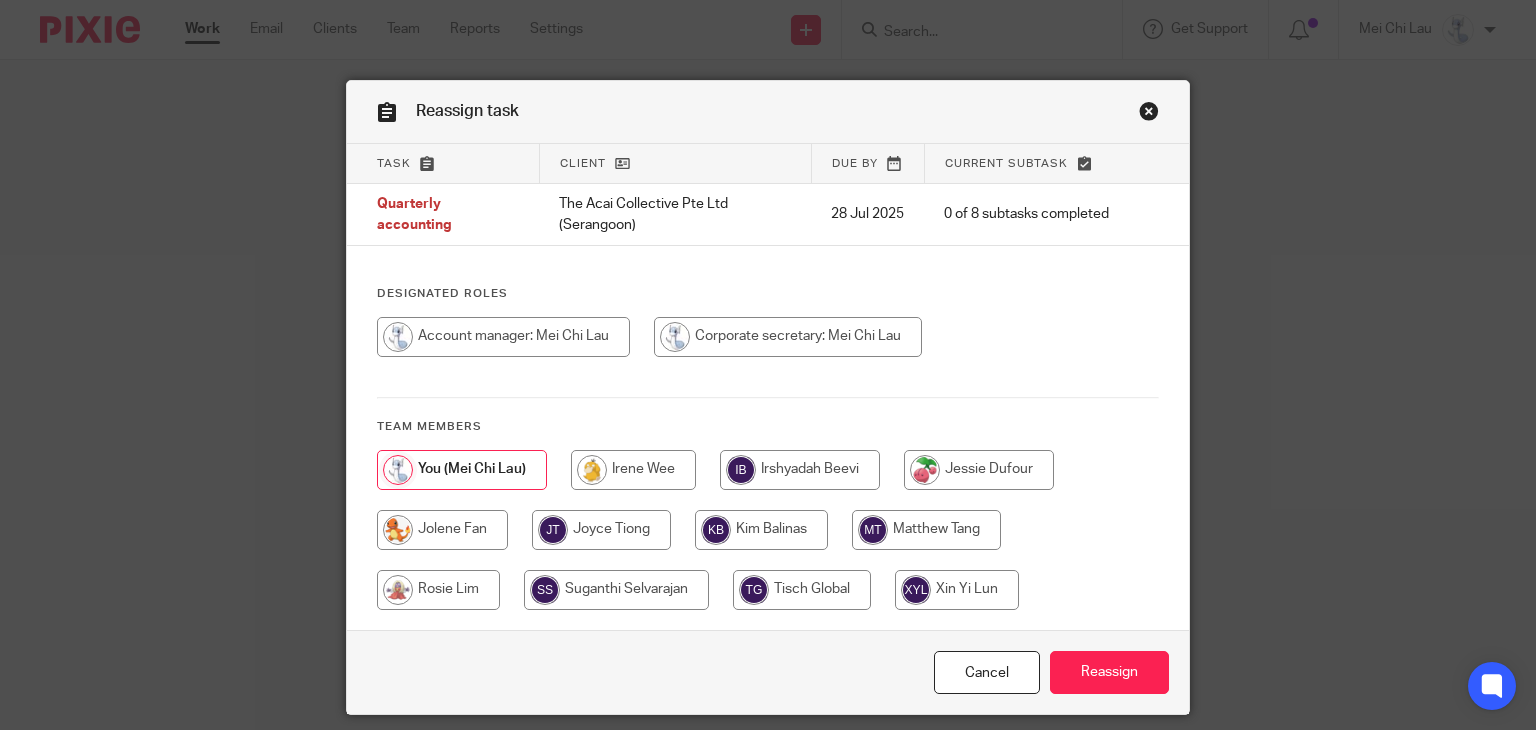 scroll, scrollTop: 0, scrollLeft: 0, axis: both 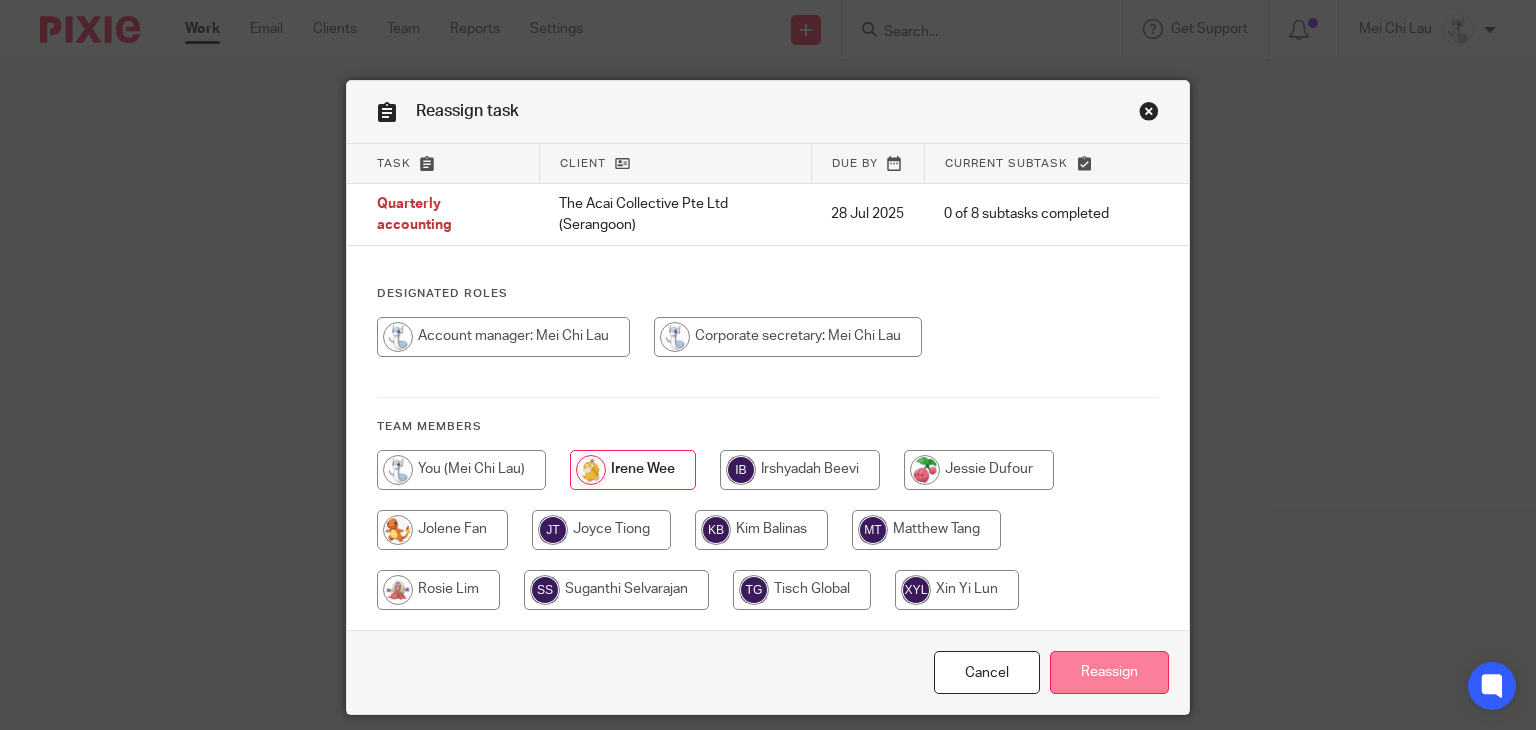 click on "Reassign" at bounding box center [1109, 672] 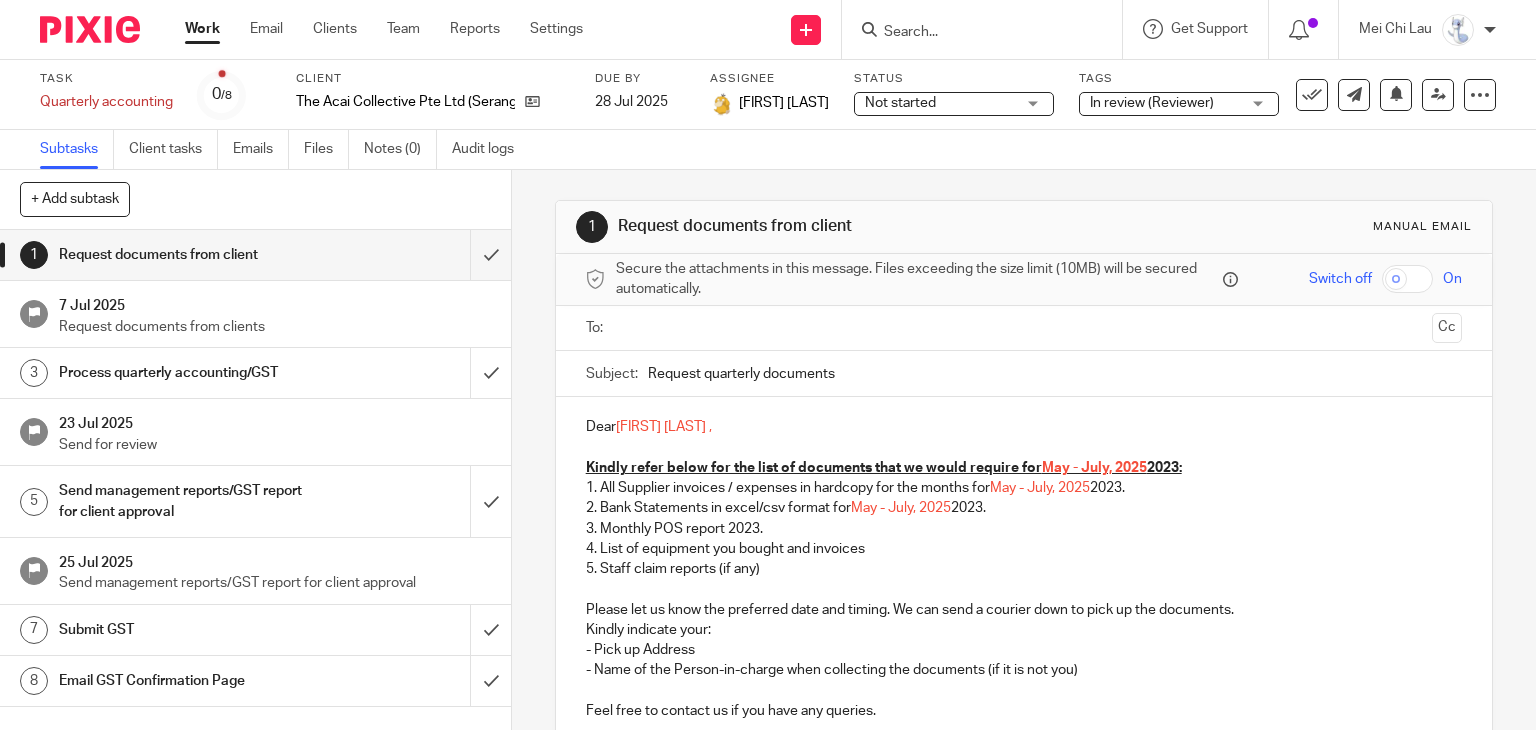 scroll, scrollTop: 0, scrollLeft: 0, axis: both 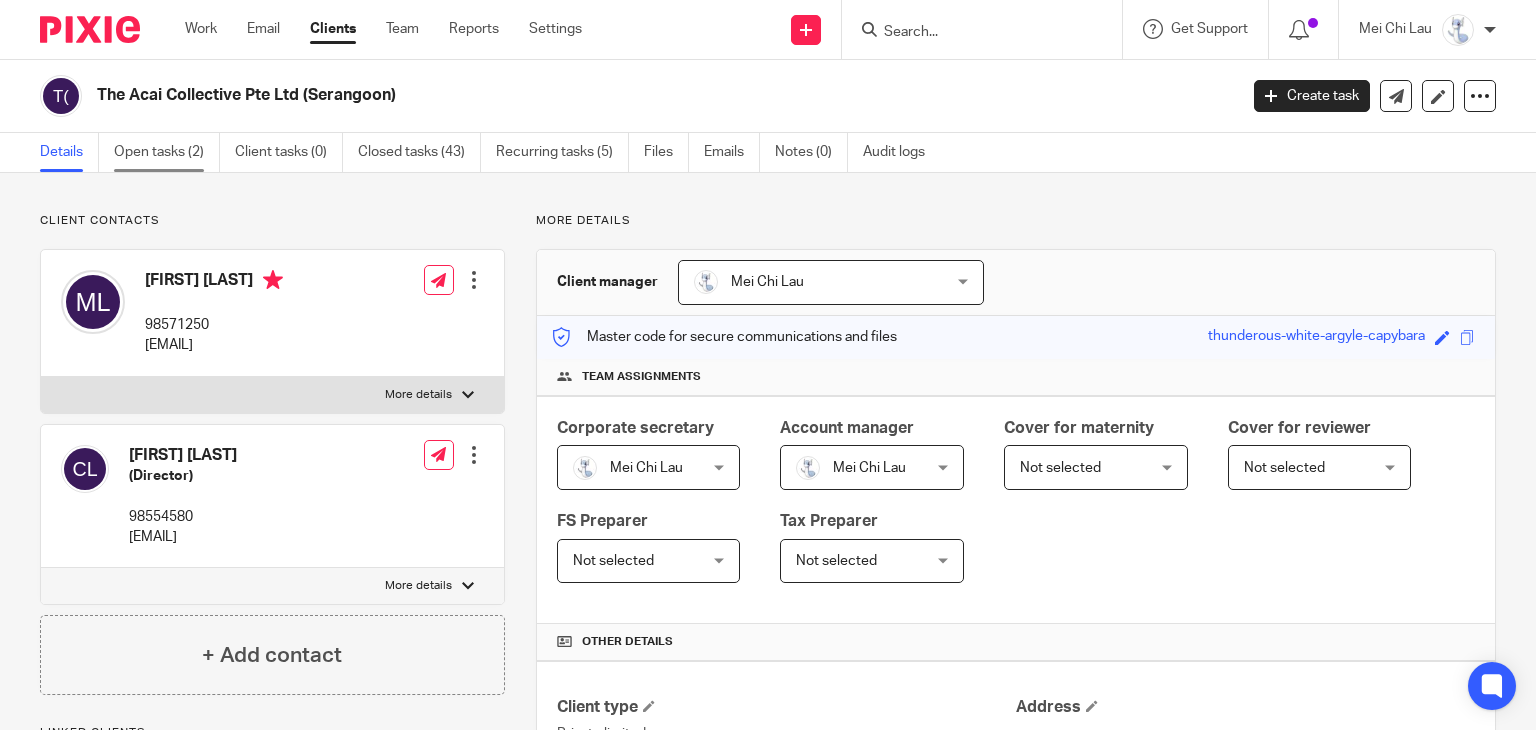 click on "Open tasks (2)" at bounding box center (167, 152) 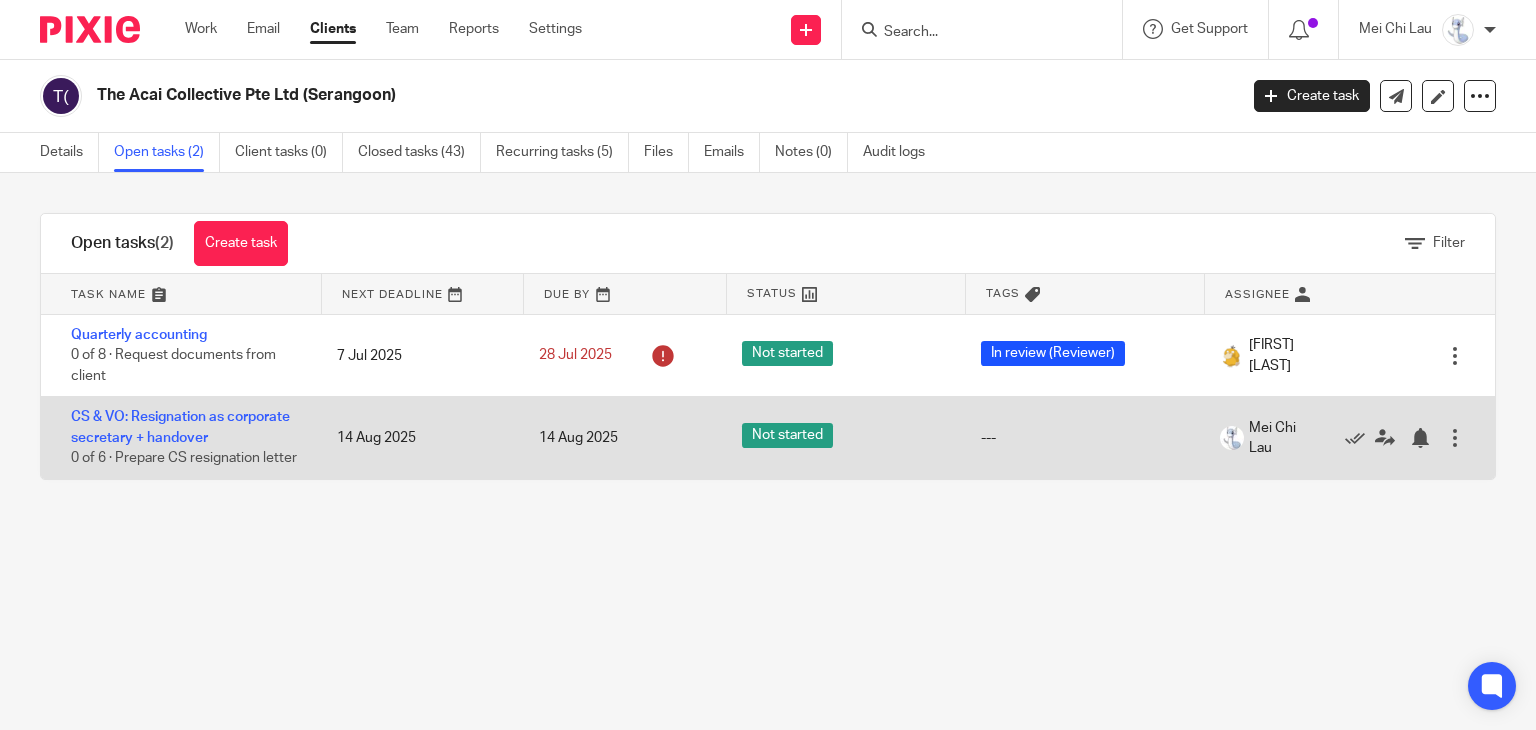 scroll, scrollTop: 0, scrollLeft: 0, axis: both 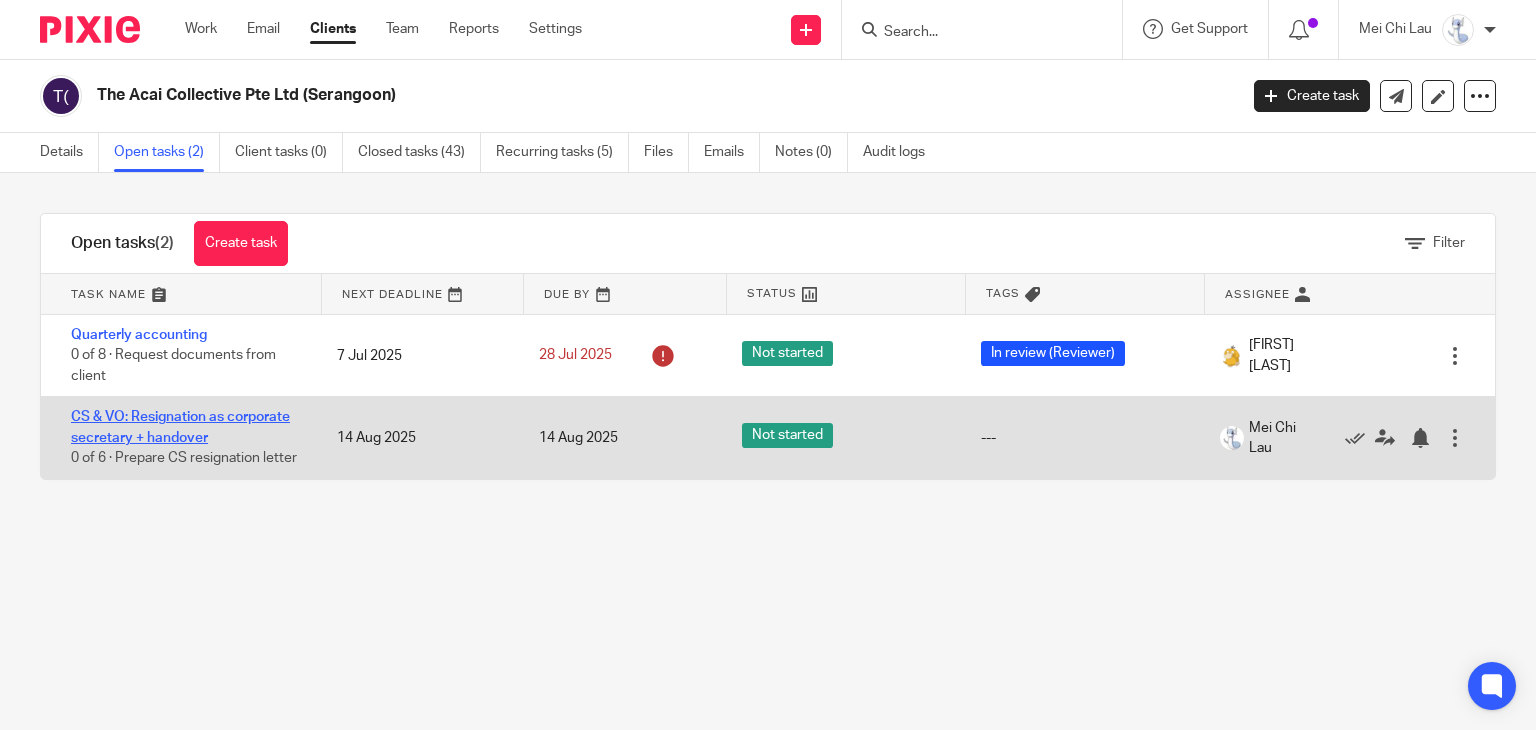 click on "CS & VO: Resignation as corporate secretary + handover" at bounding box center (180, 427) 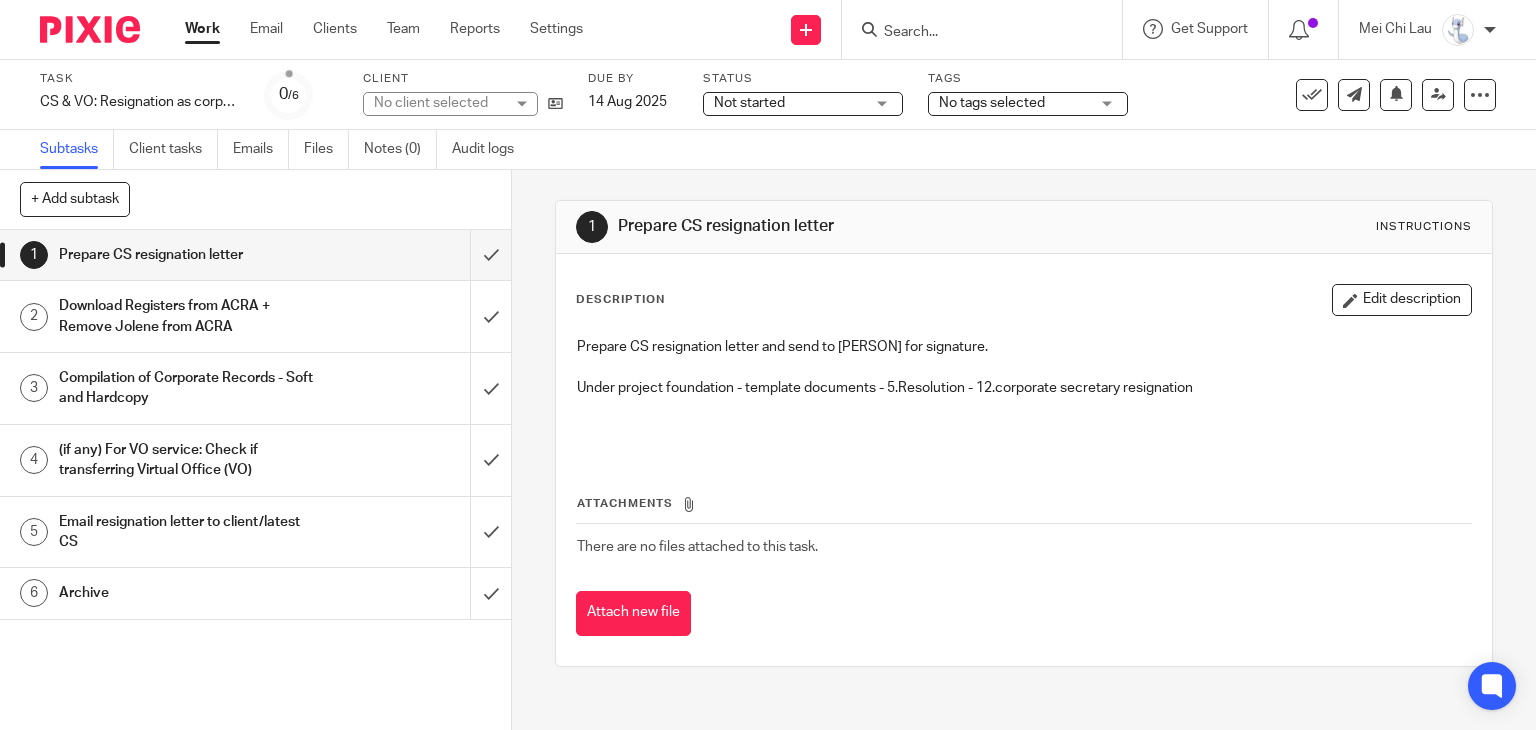 scroll, scrollTop: 0, scrollLeft: 0, axis: both 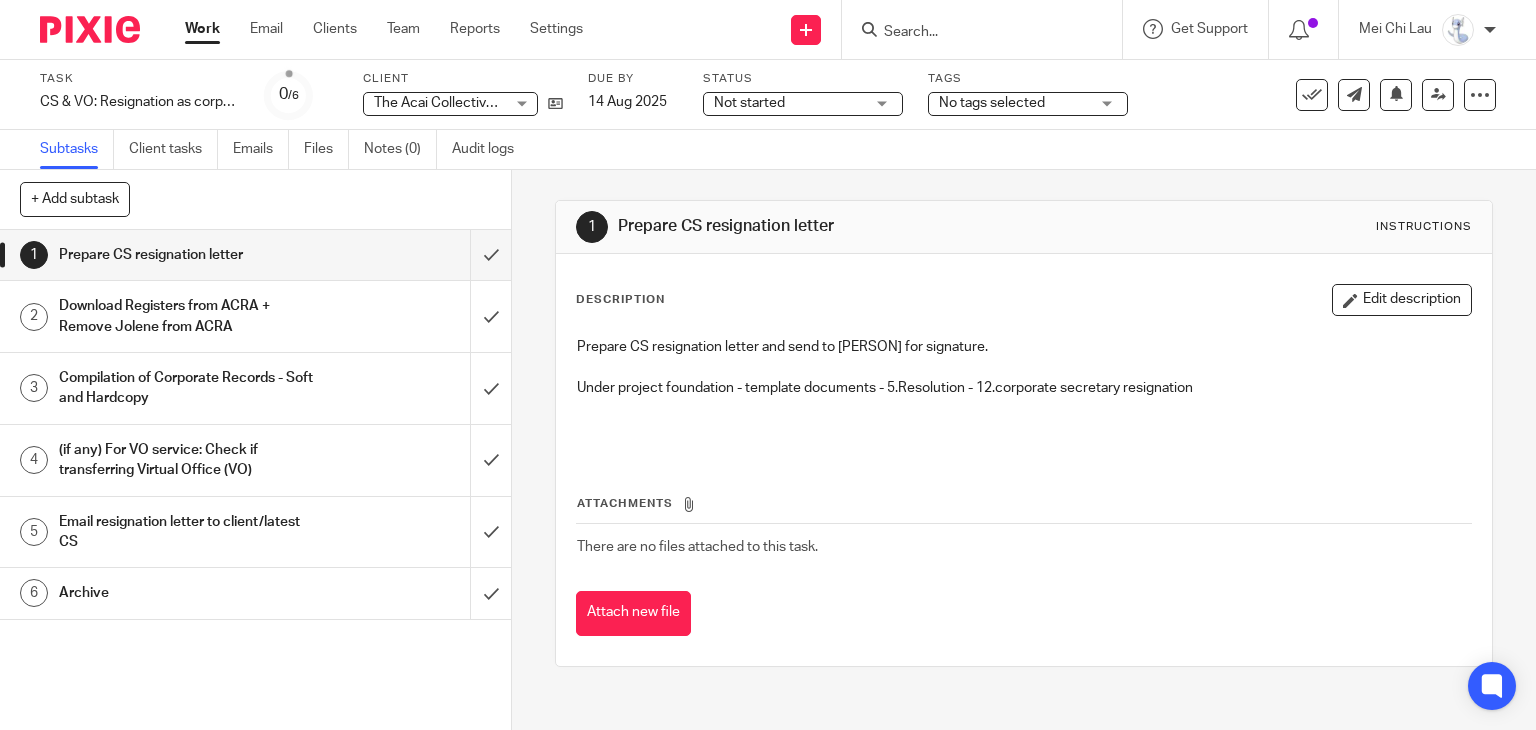 click on "Download Registers from ACRA + Remove Jolene from ACRA" at bounding box center [189, 316] 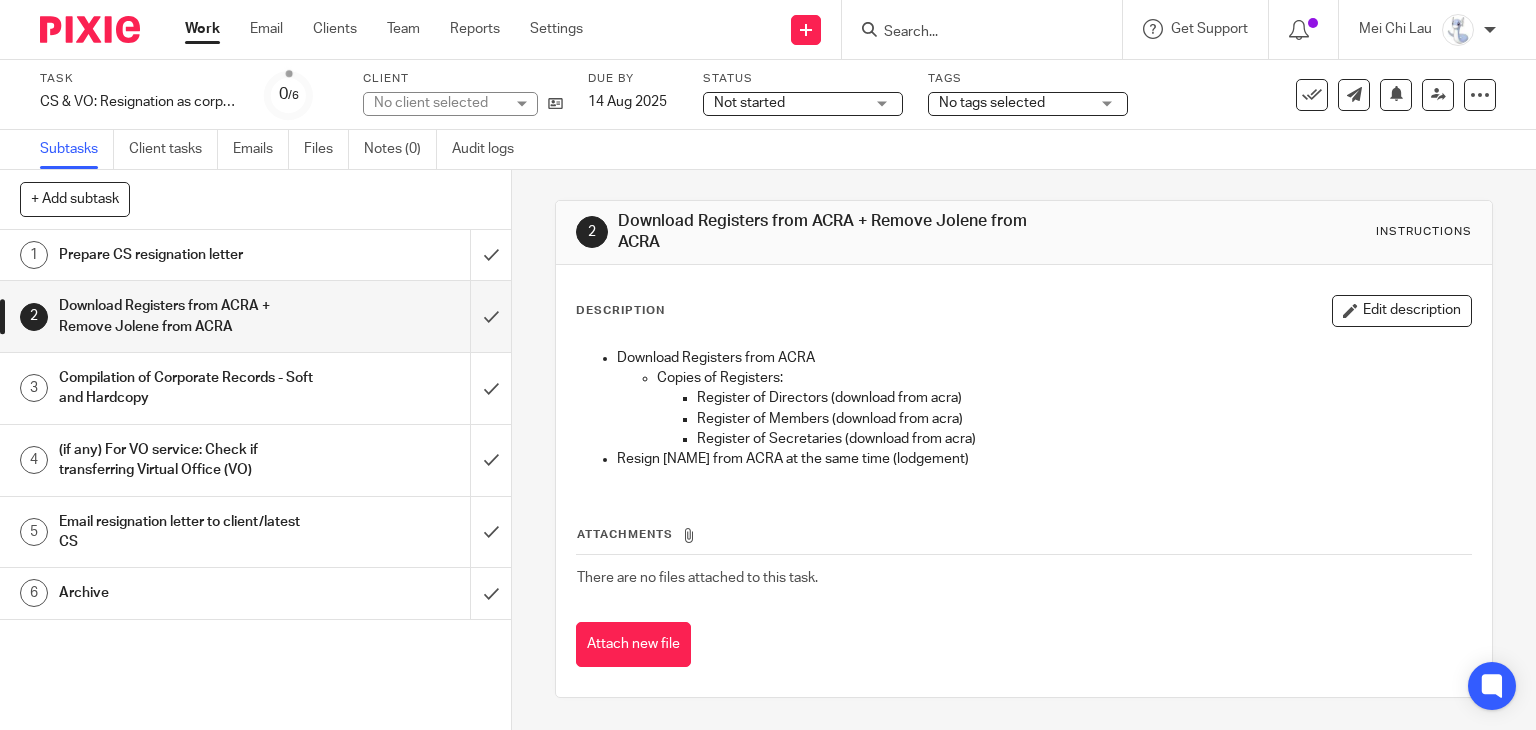 scroll, scrollTop: 0, scrollLeft: 0, axis: both 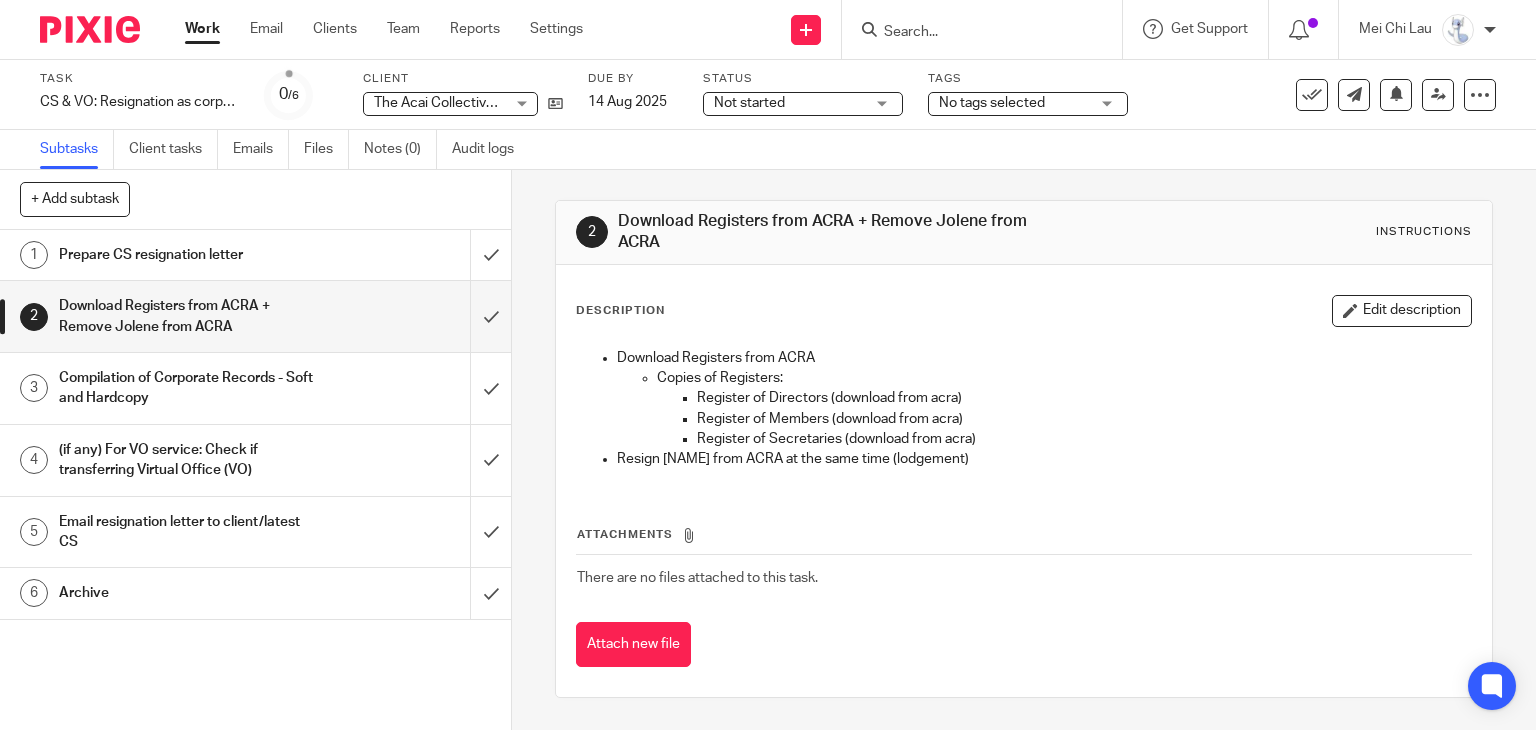 click on "Compilation of Corporate Records - Soft and Hardcopy" at bounding box center [189, 388] 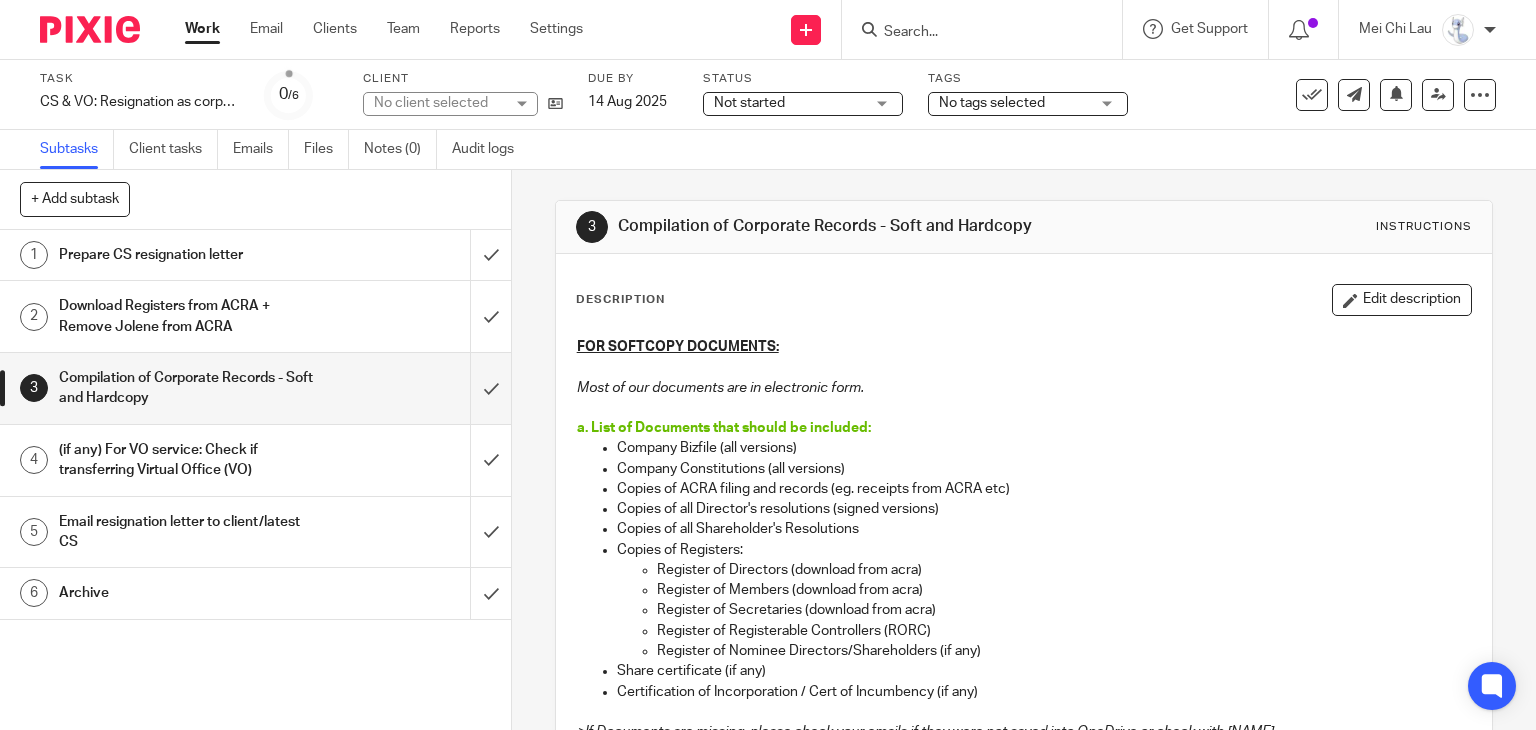 scroll, scrollTop: 0, scrollLeft: 0, axis: both 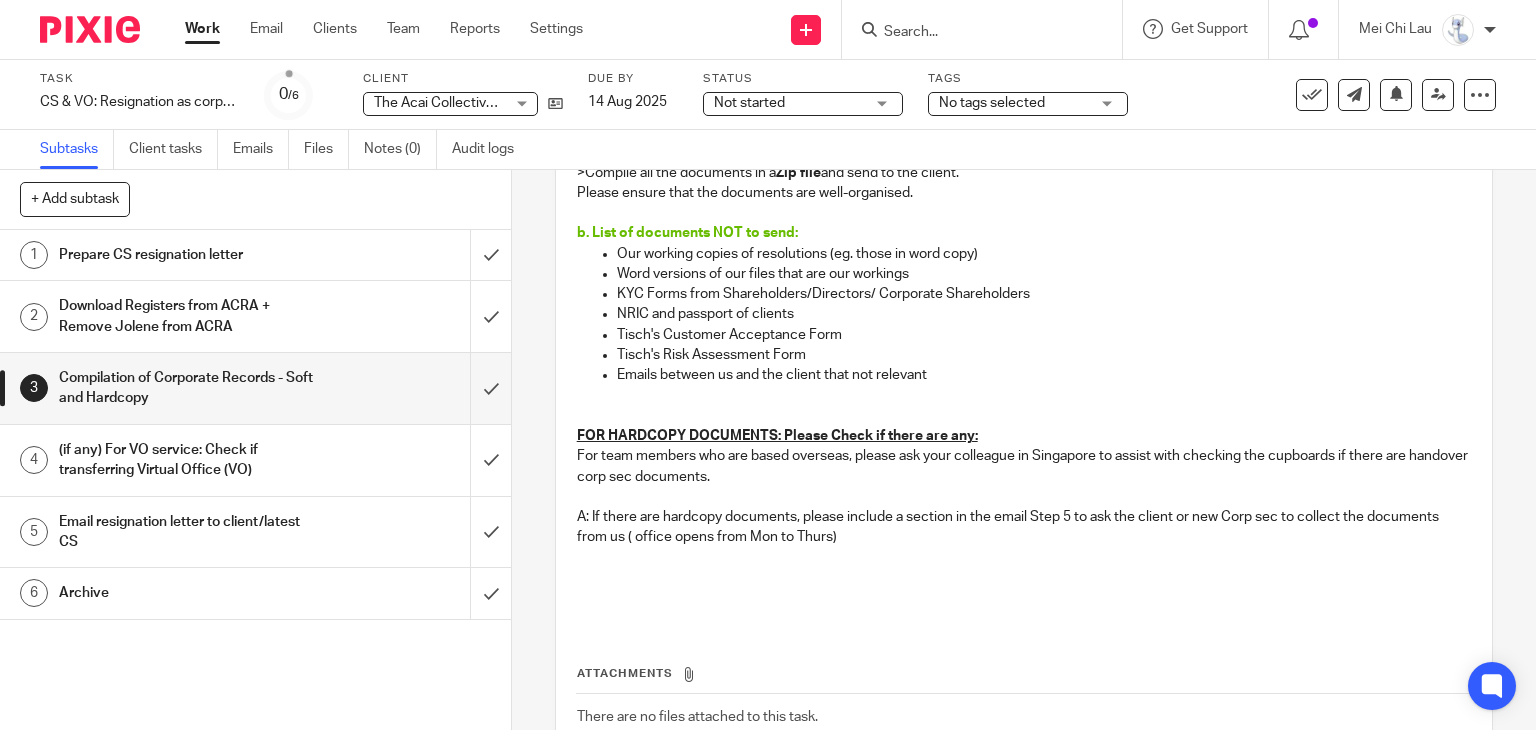 drag, startPoint x: 732, startPoint y: 419, endPoint x: 704, endPoint y: 472, distance: 59.94164 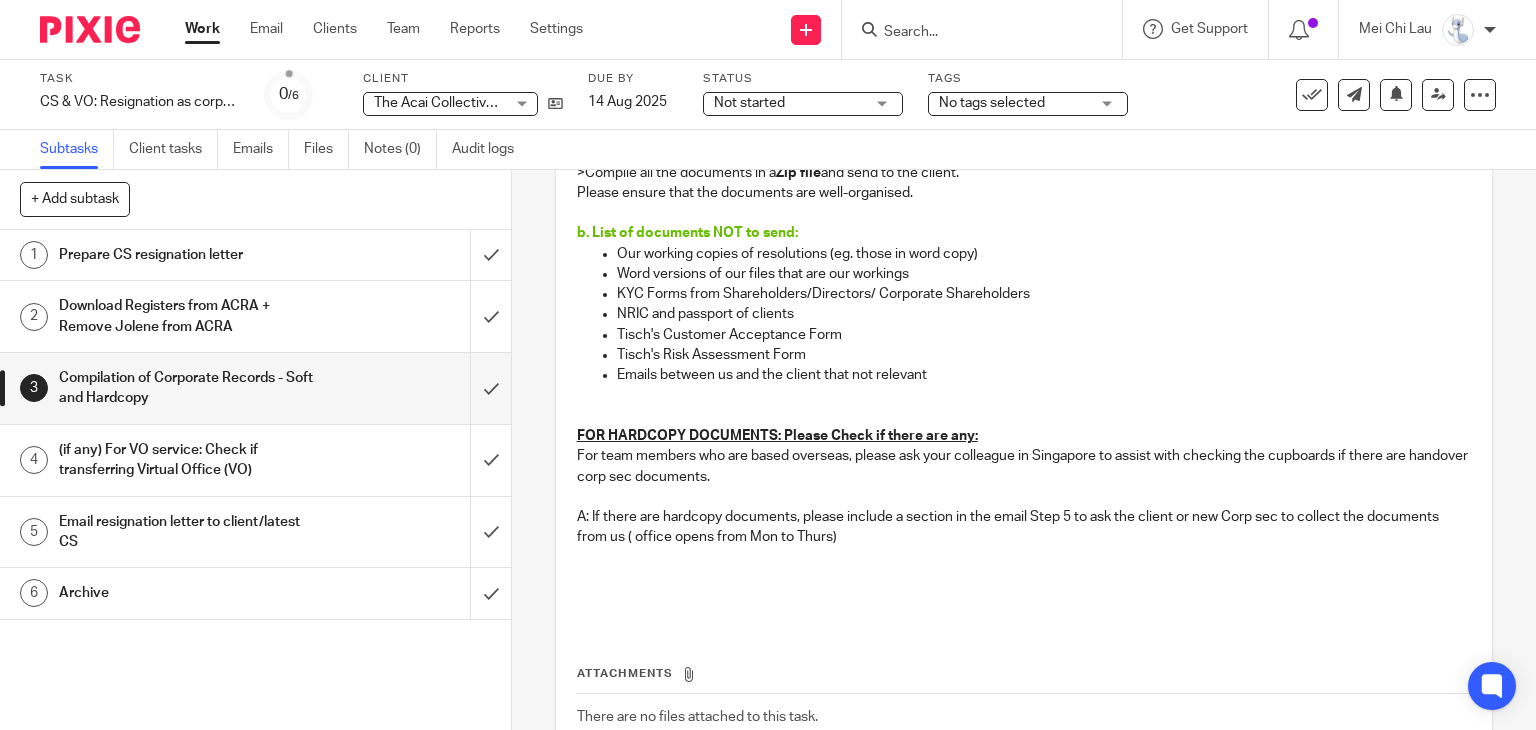 click on "For team members who are based overseas, please ask your colleague in Singapore to assist with checking the cupboards if there are handover corp sec documents." at bounding box center (1024, 466) 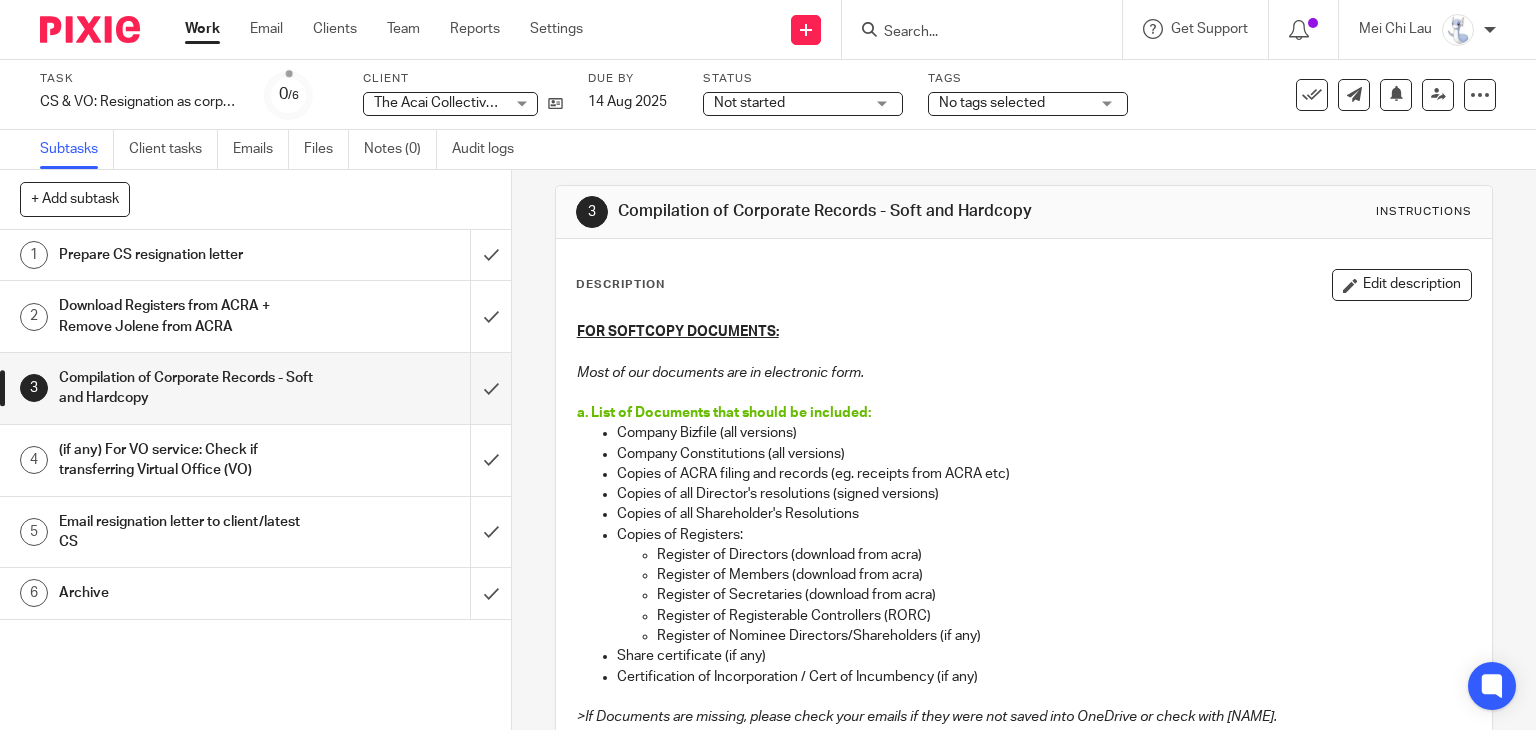 scroll, scrollTop: 0, scrollLeft: 0, axis: both 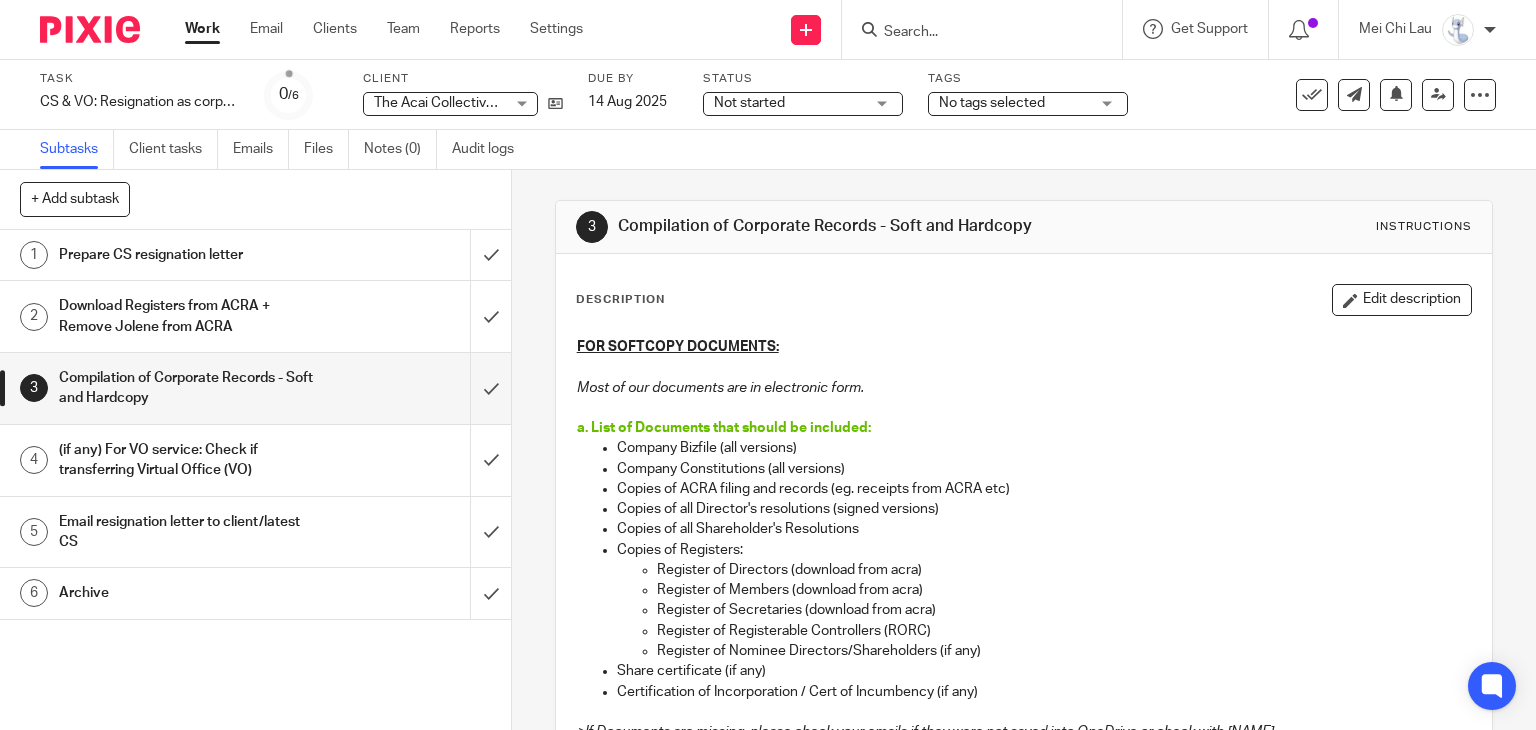 click on "(if any) For VO service:  Check if transferring Virtual Office (VO)" at bounding box center [189, 460] 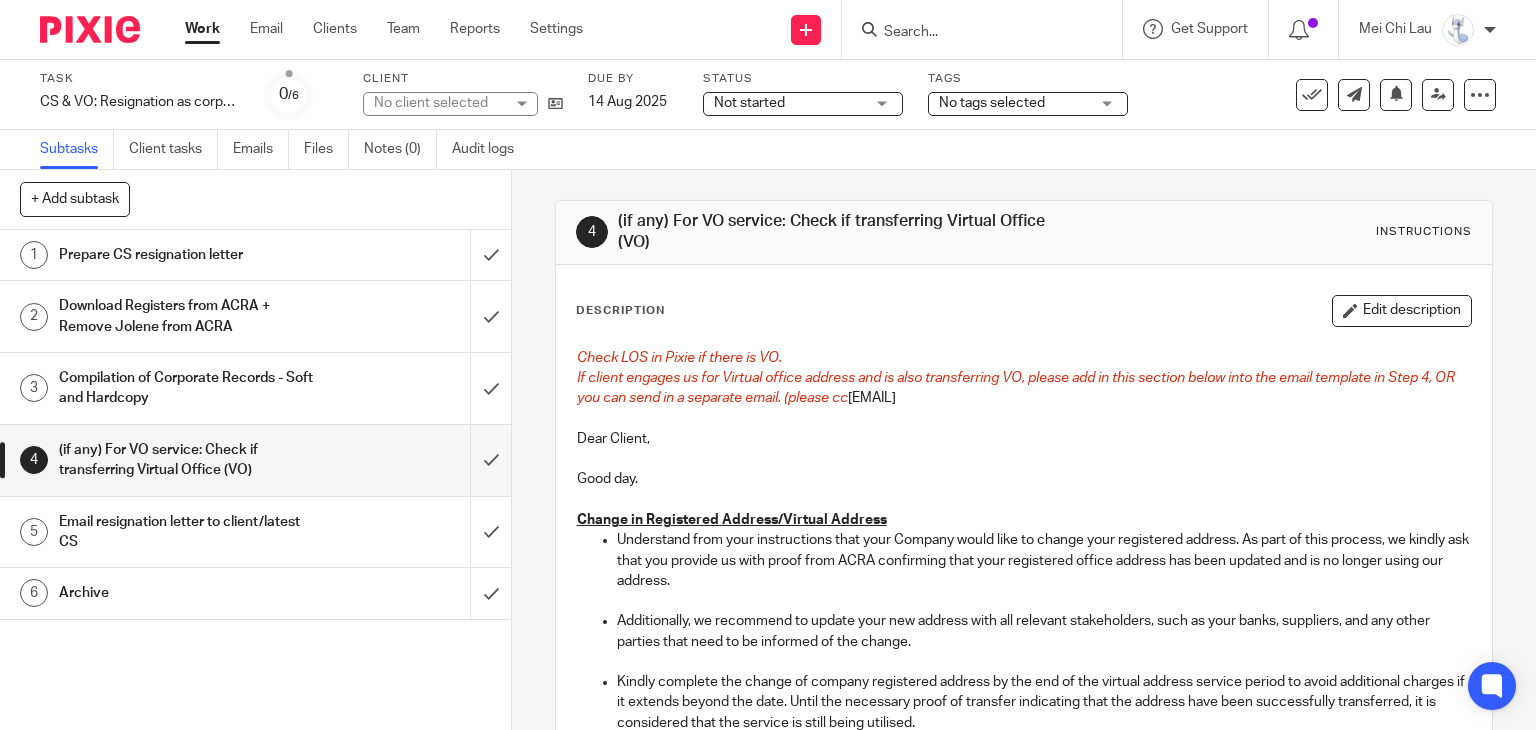 scroll, scrollTop: 0, scrollLeft: 0, axis: both 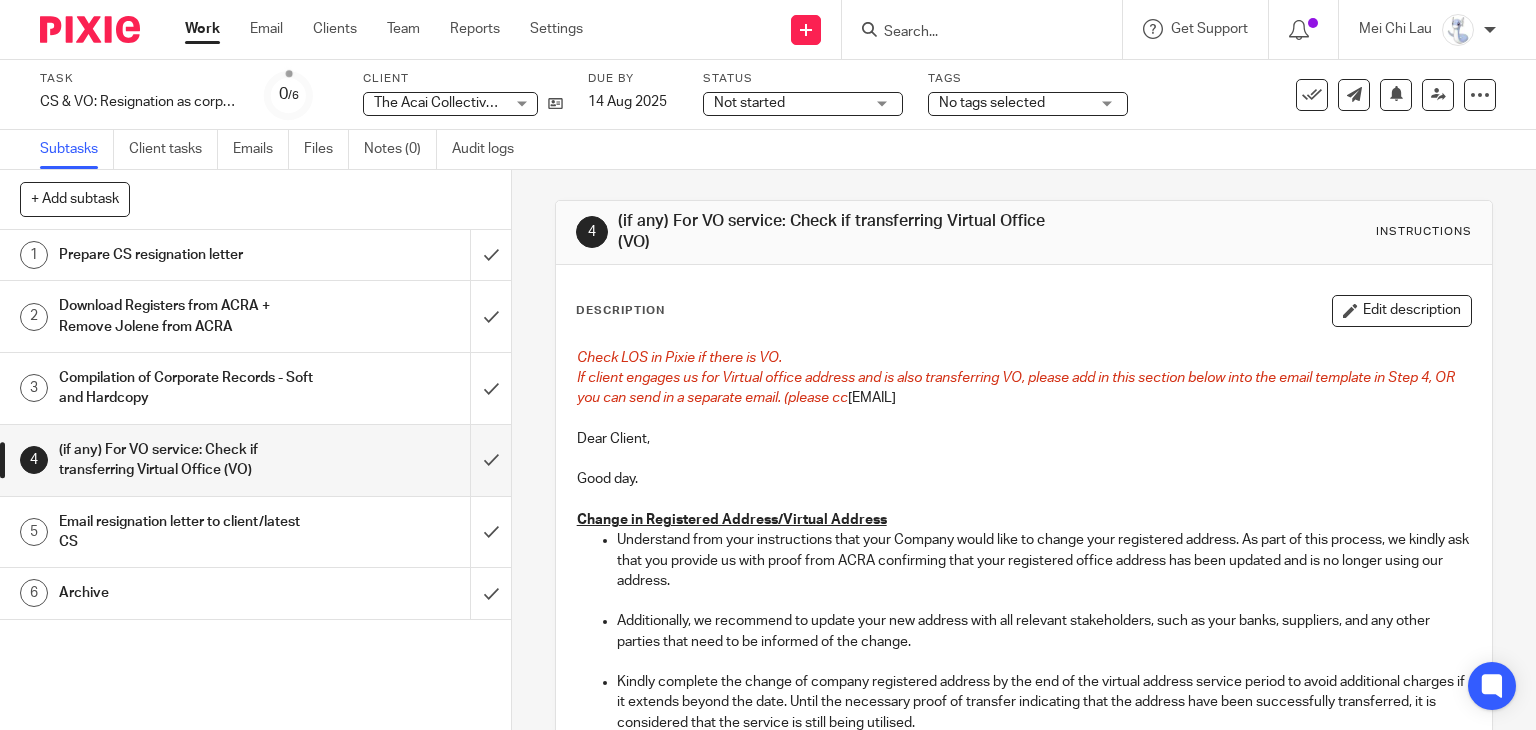 click on "Compilation of Corporate Records - Soft and Hardcopy" at bounding box center [189, 388] 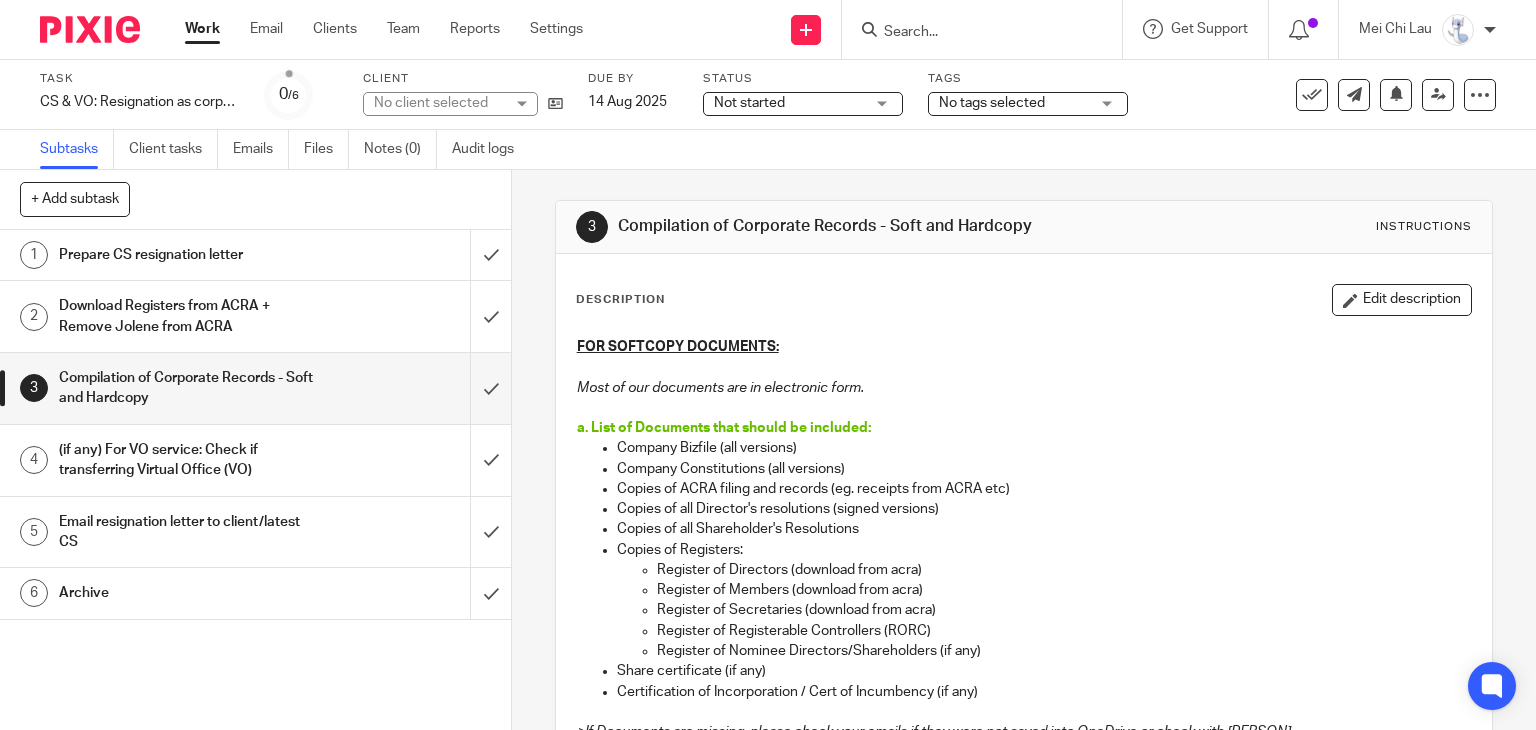 scroll, scrollTop: 0, scrollLeft: 0, axis: both 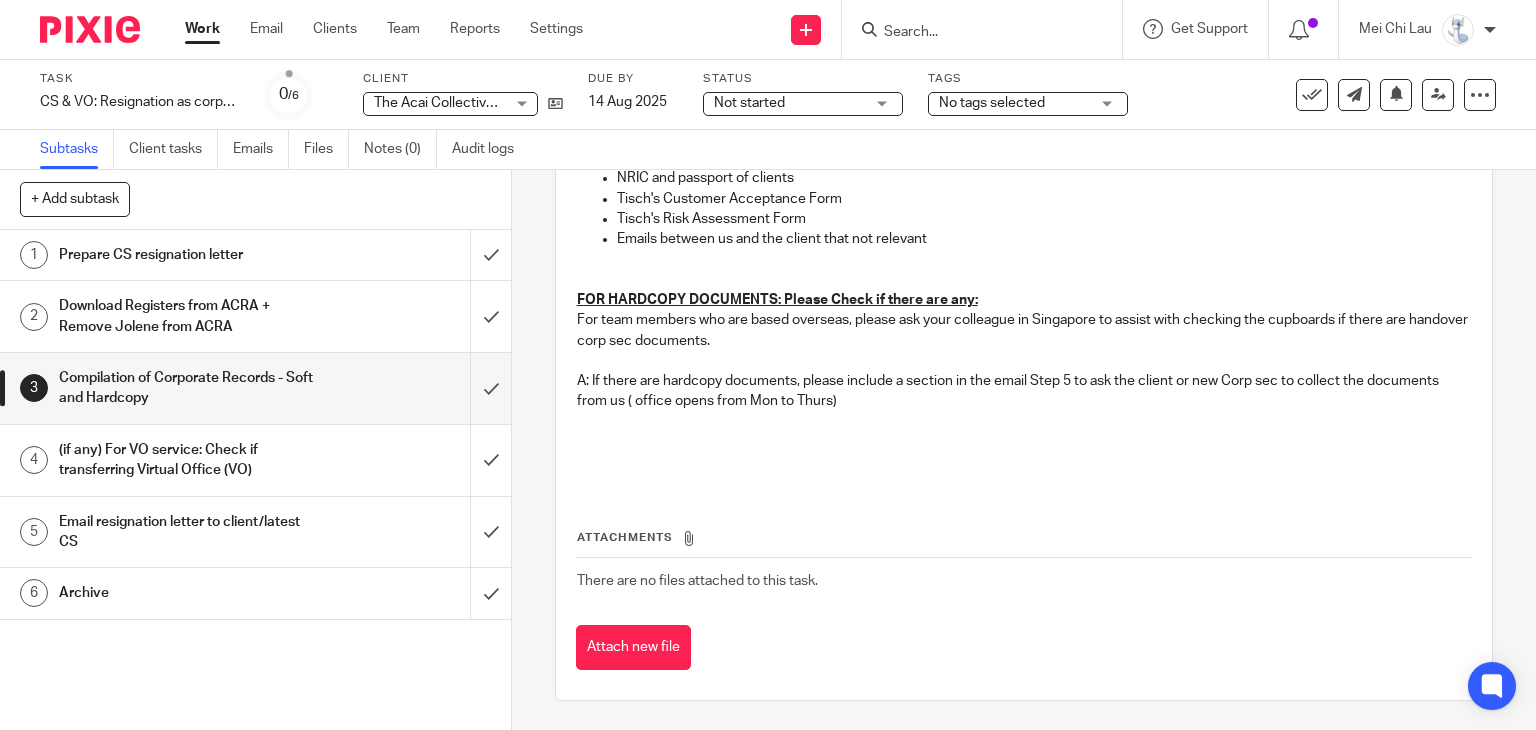 click on "Prepare CS resignation letter" at bounding box center [189, 255] 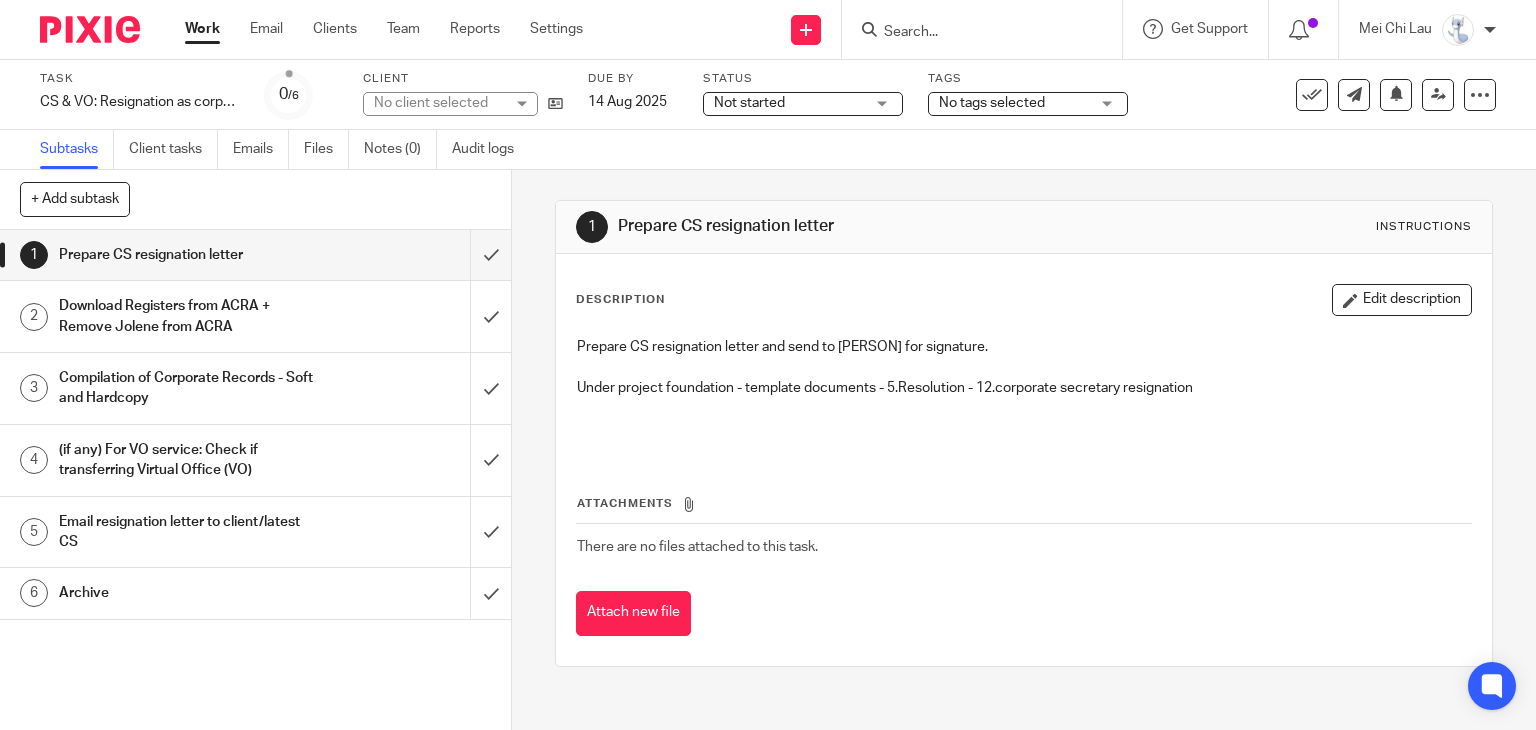 scroll, scrollTop: 0, scrollLeft: 0, axis: both 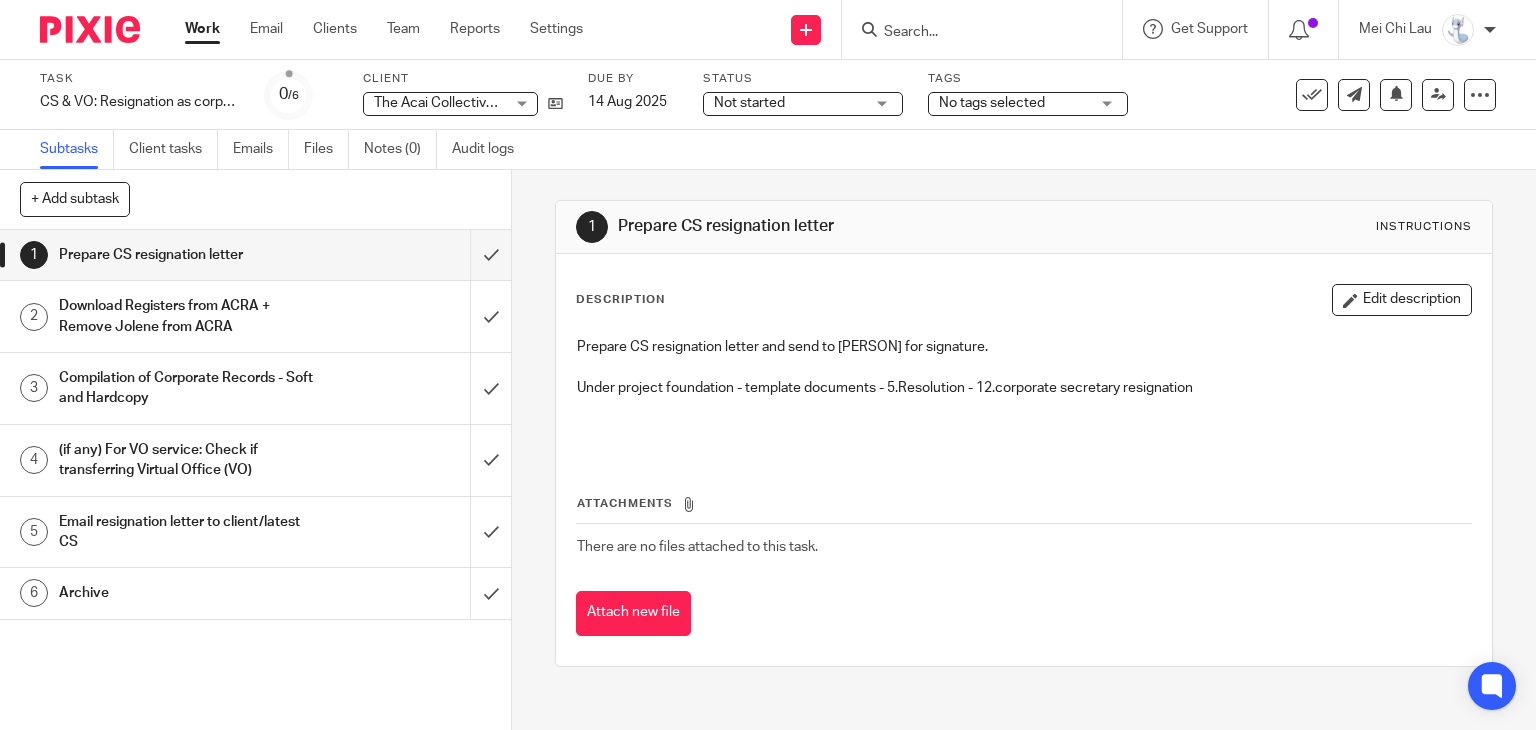click on "Download Registers from ACRA + Remove Jolene from ACRA" at bounding box center [189, 316] 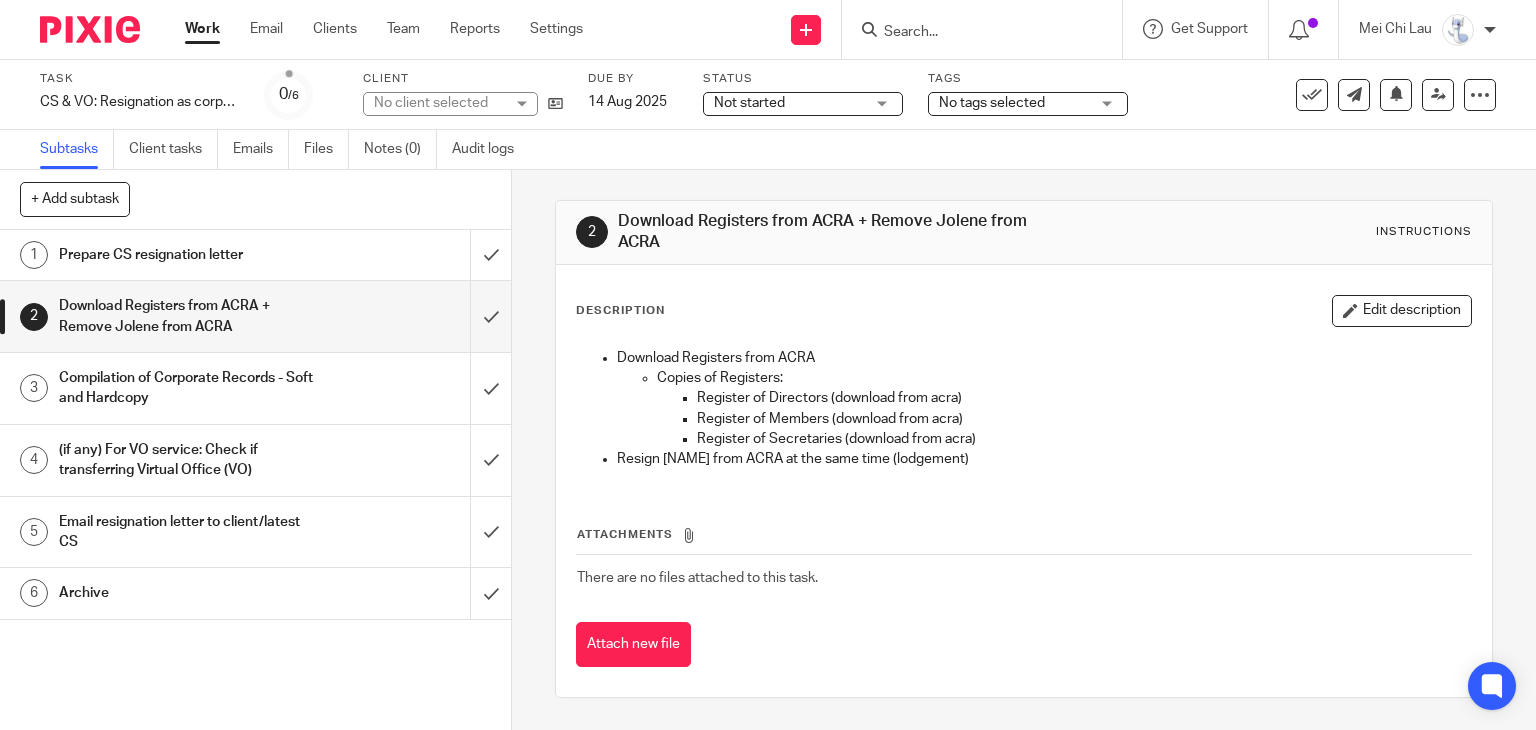 scroll, scrollTop: 0, scrollLeft: 0, axis: both 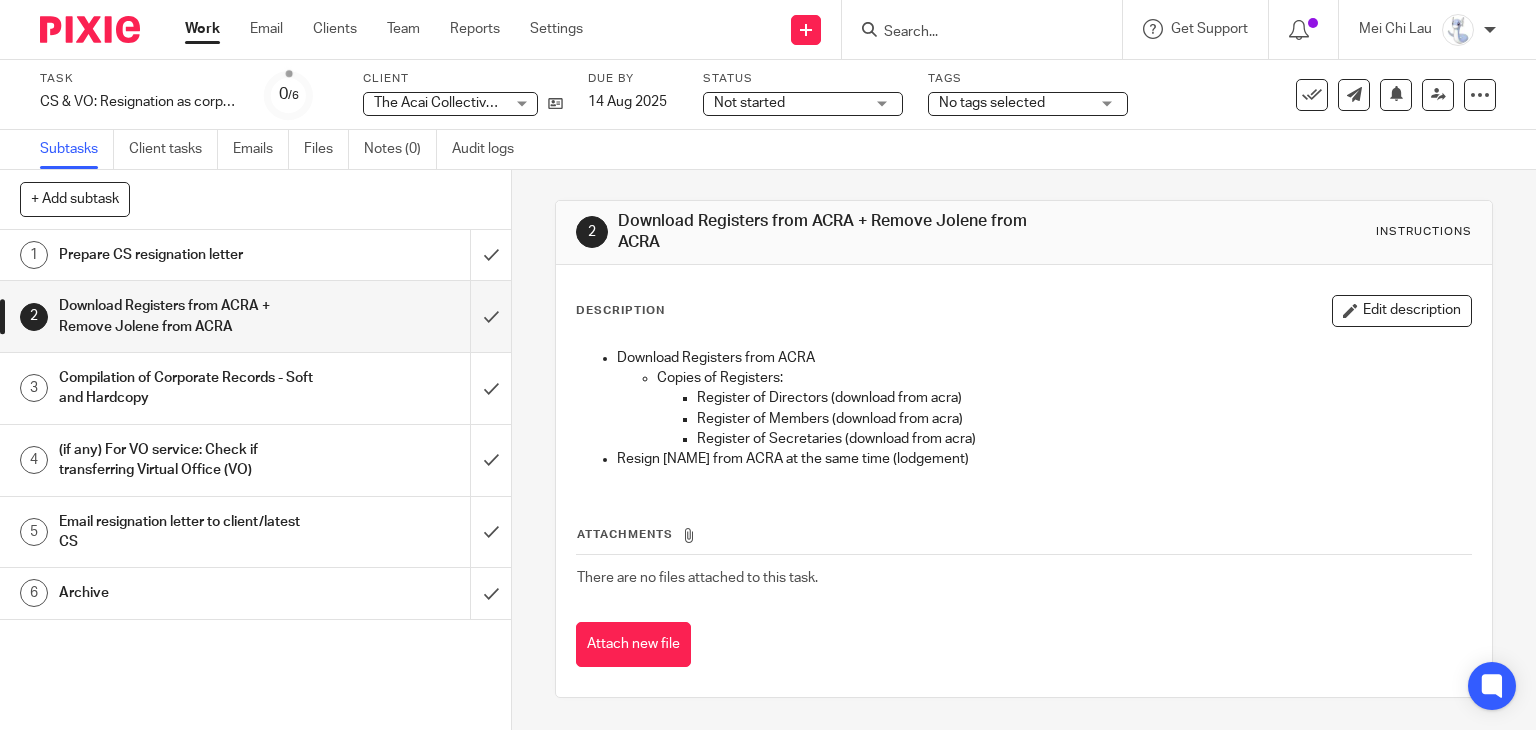 click on "Prepare CS resignation letter" at bounding box center [189, 255] 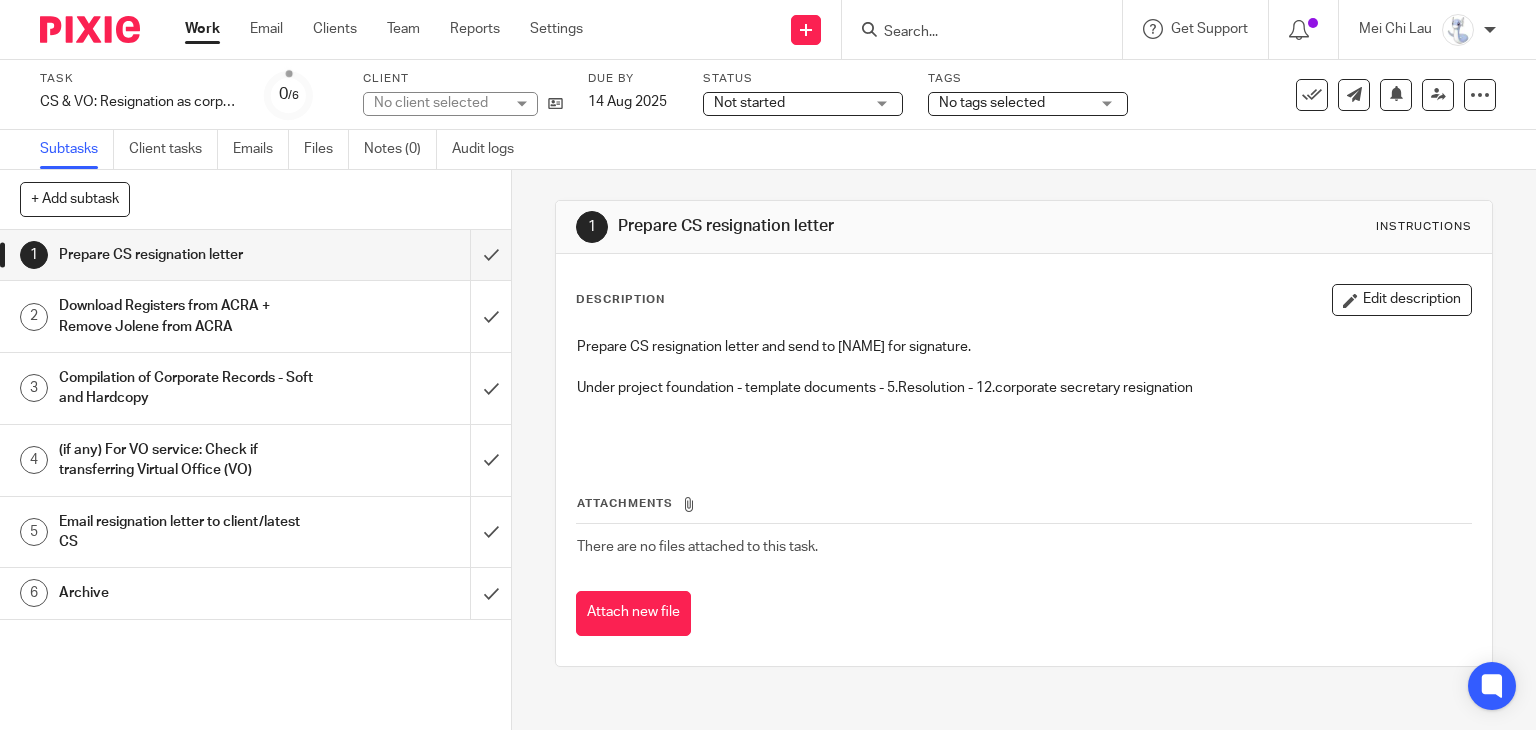 scroll, scrollTop: 0, scrollLeft: 0, axis: both 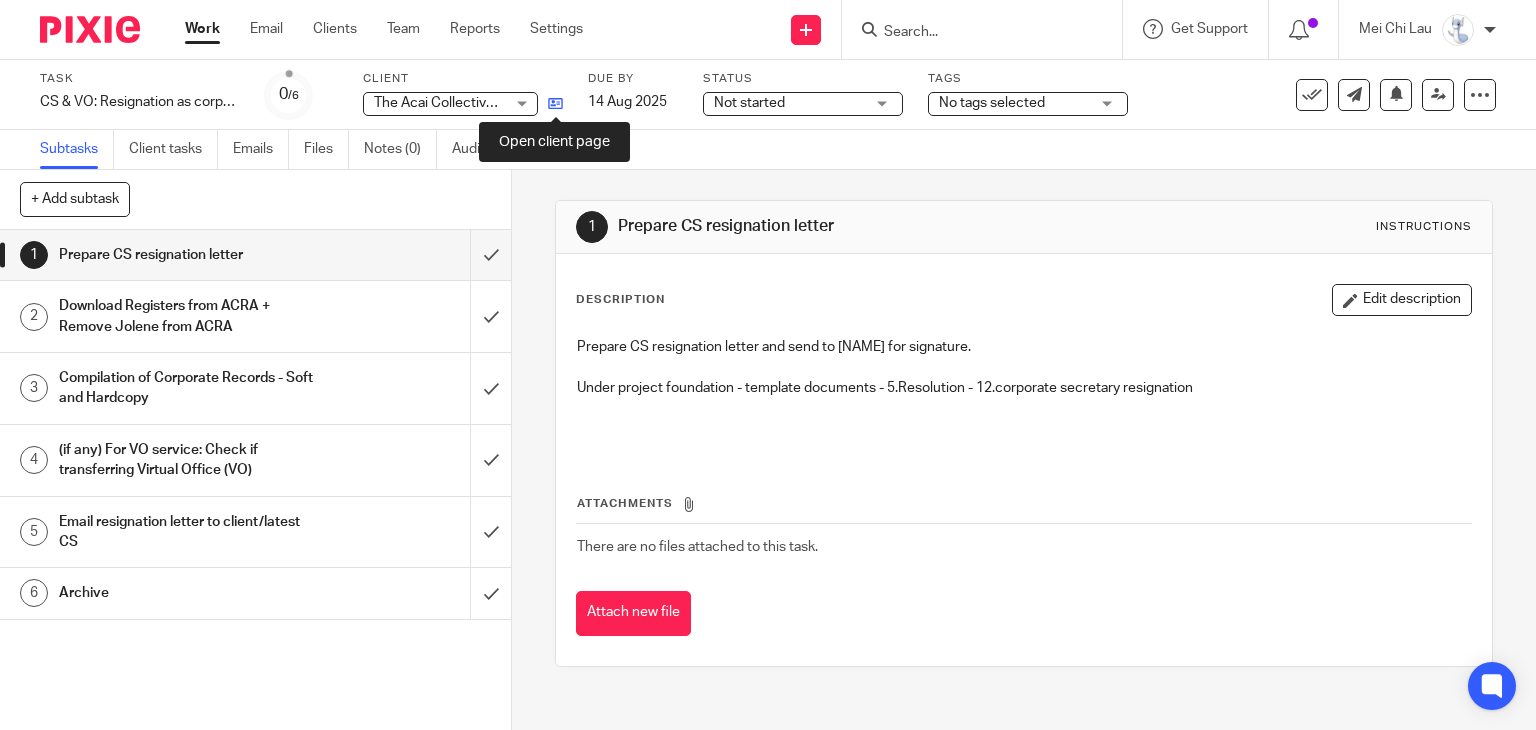 click at bounding box center (555, 103) 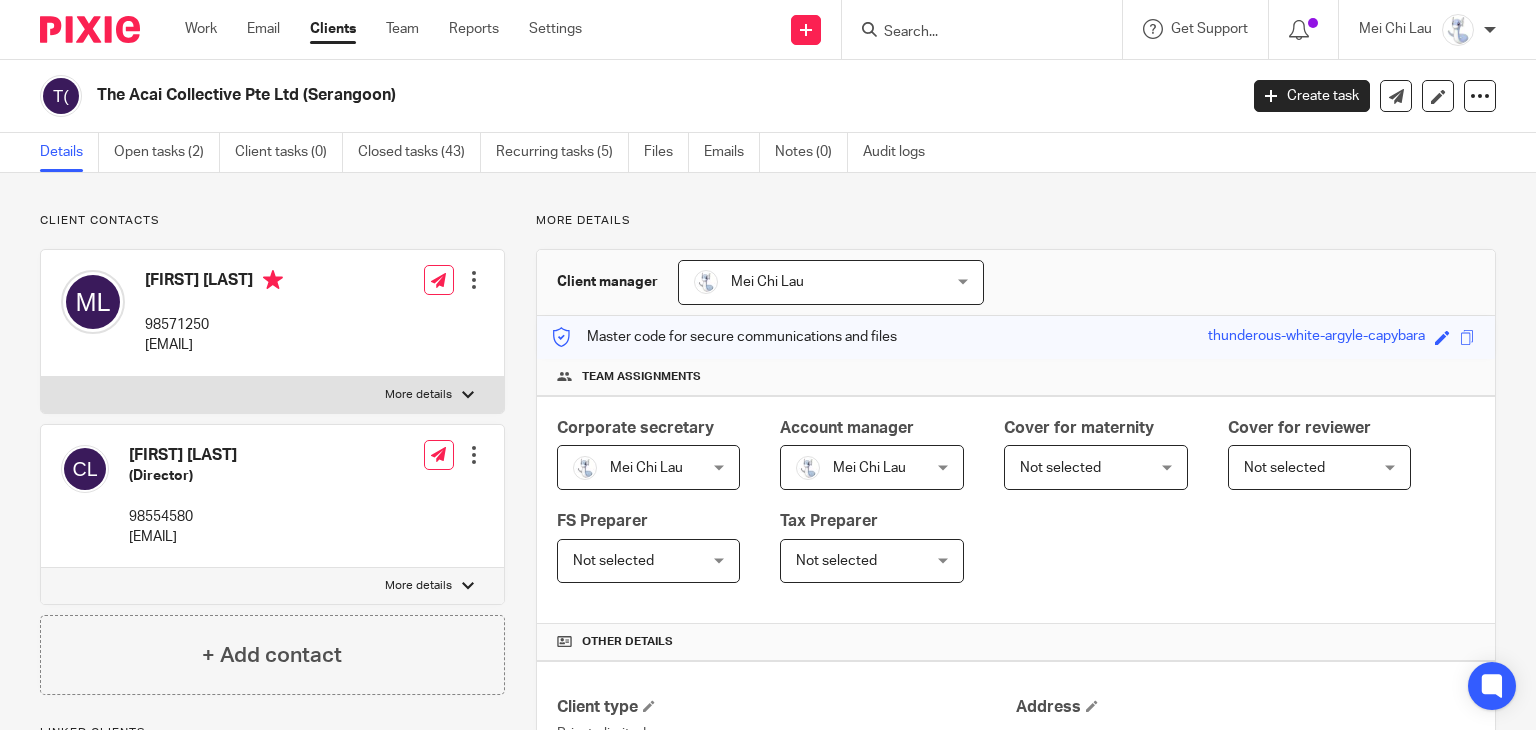 scroll, scrollTop: 0, scrollLeft: 0, axis: both 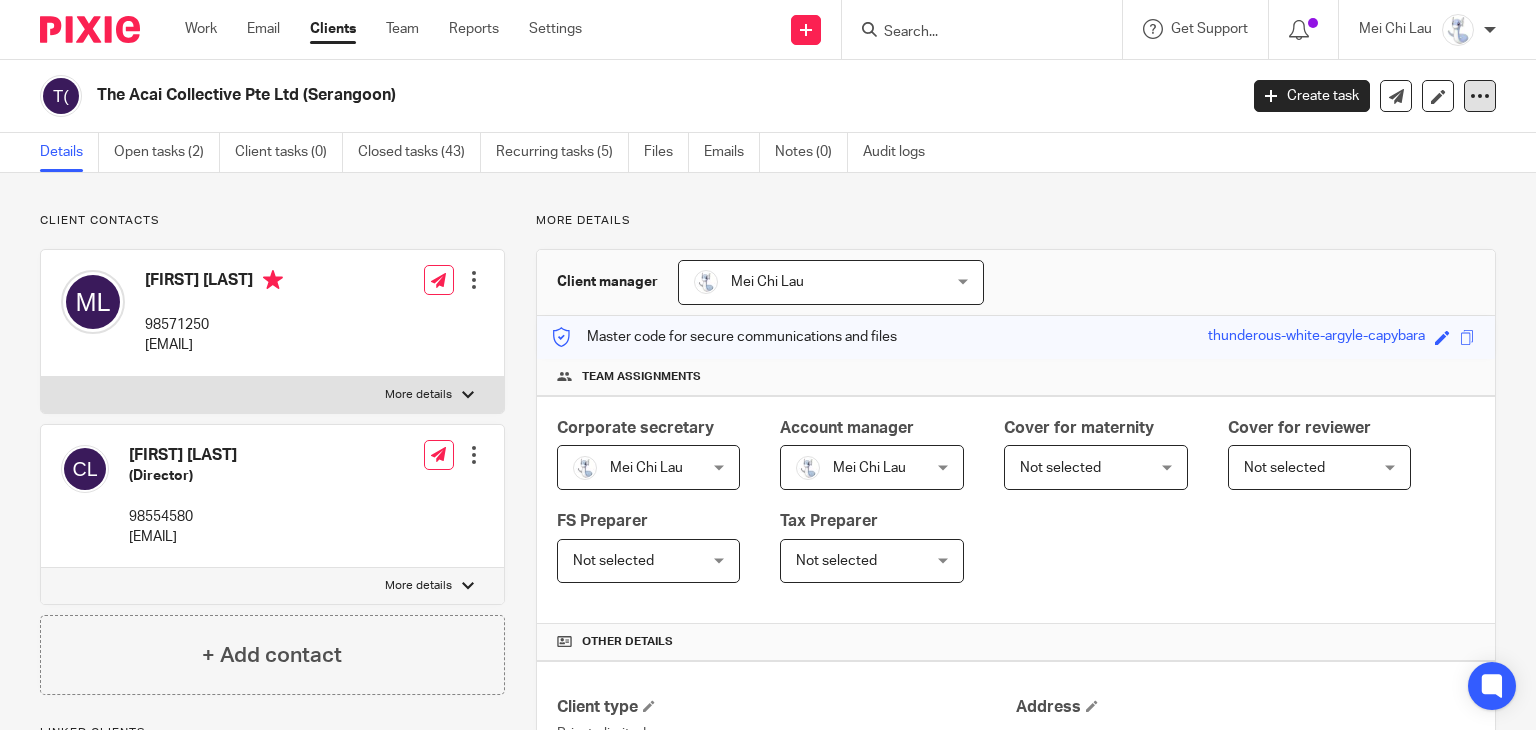 click at bounding box center [1480, 96] 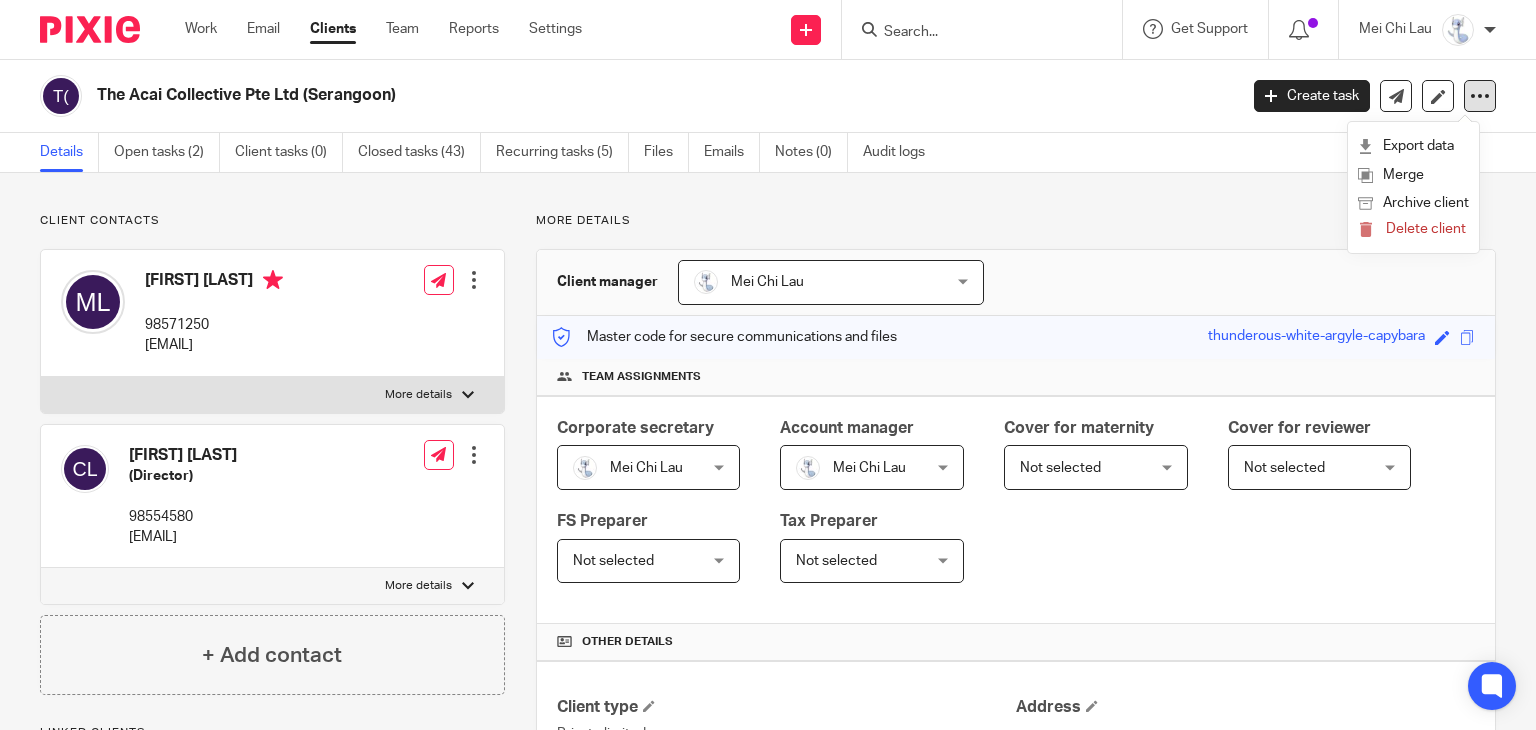 click at bounding box center (1480, 96) 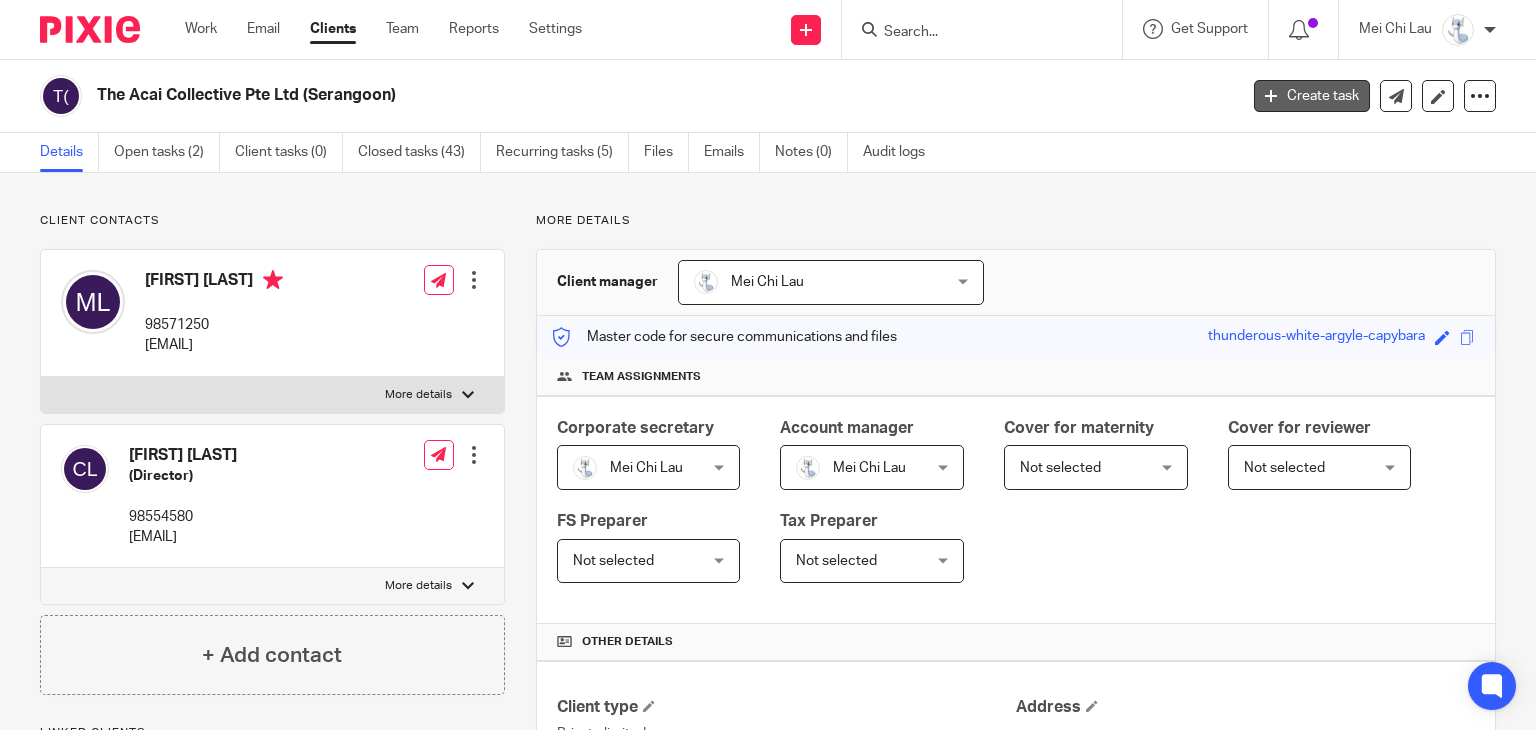 click on "Create task" at bounding box center (1312, 96) 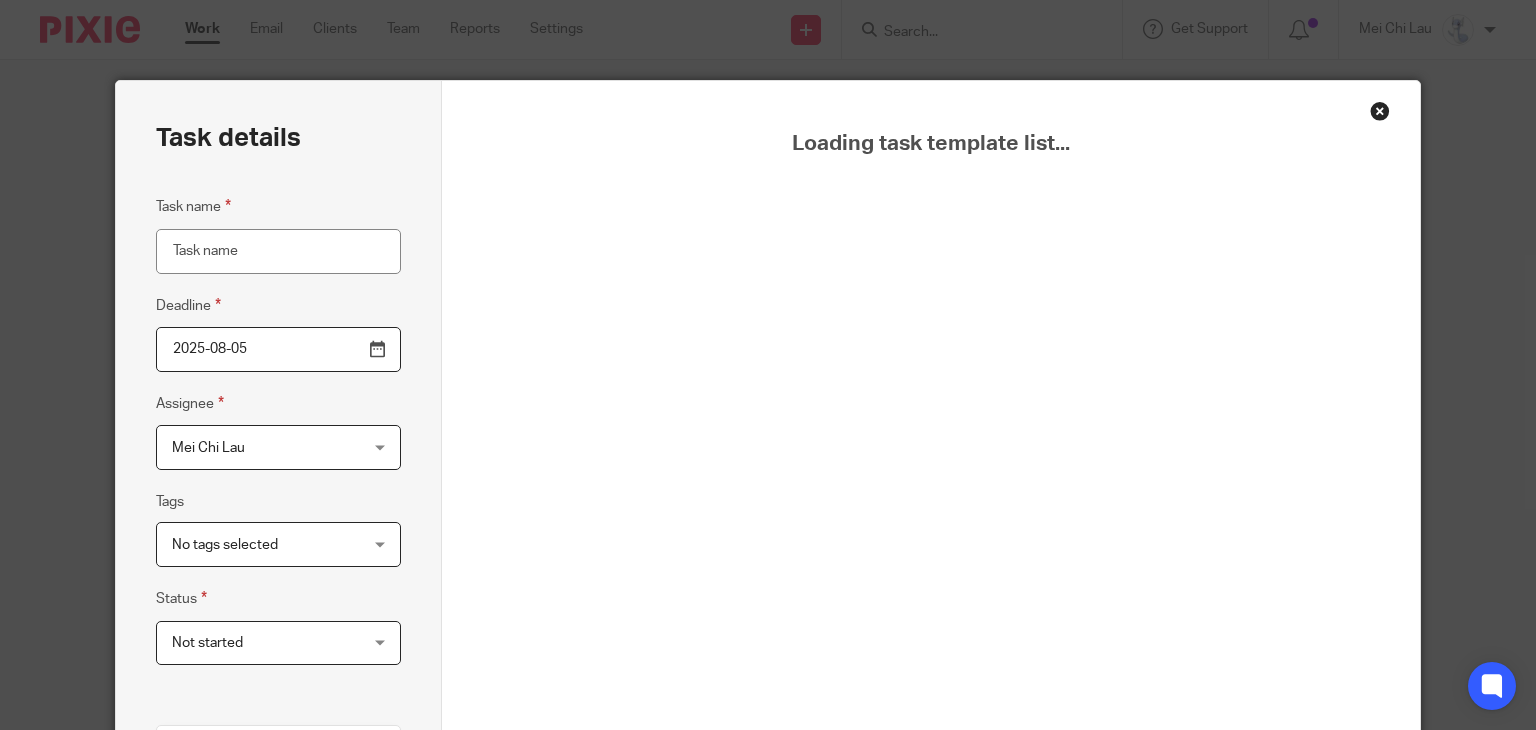scroll, scrollTop: 0, scrollLeft: 0, axis: both 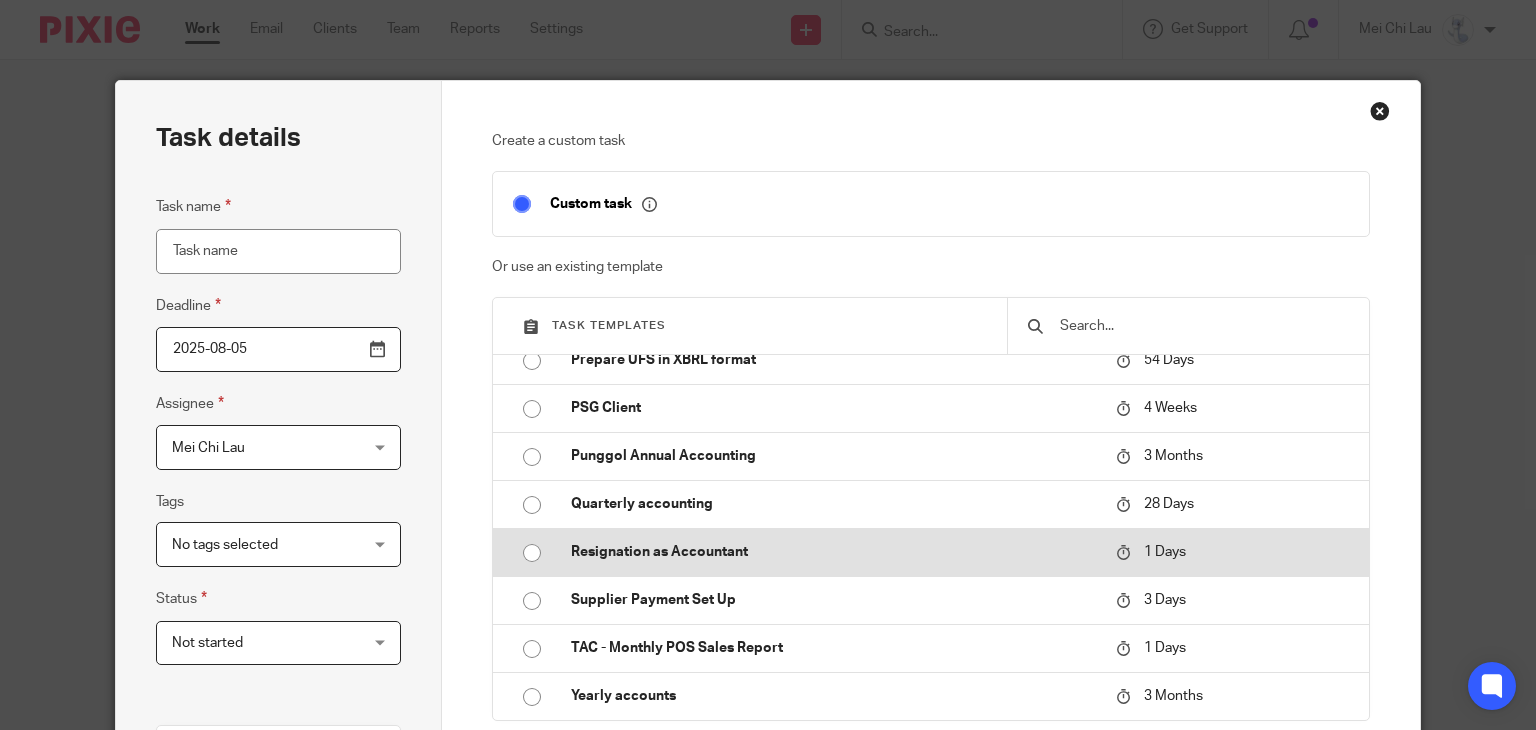 click at bounding box center (532, 553) 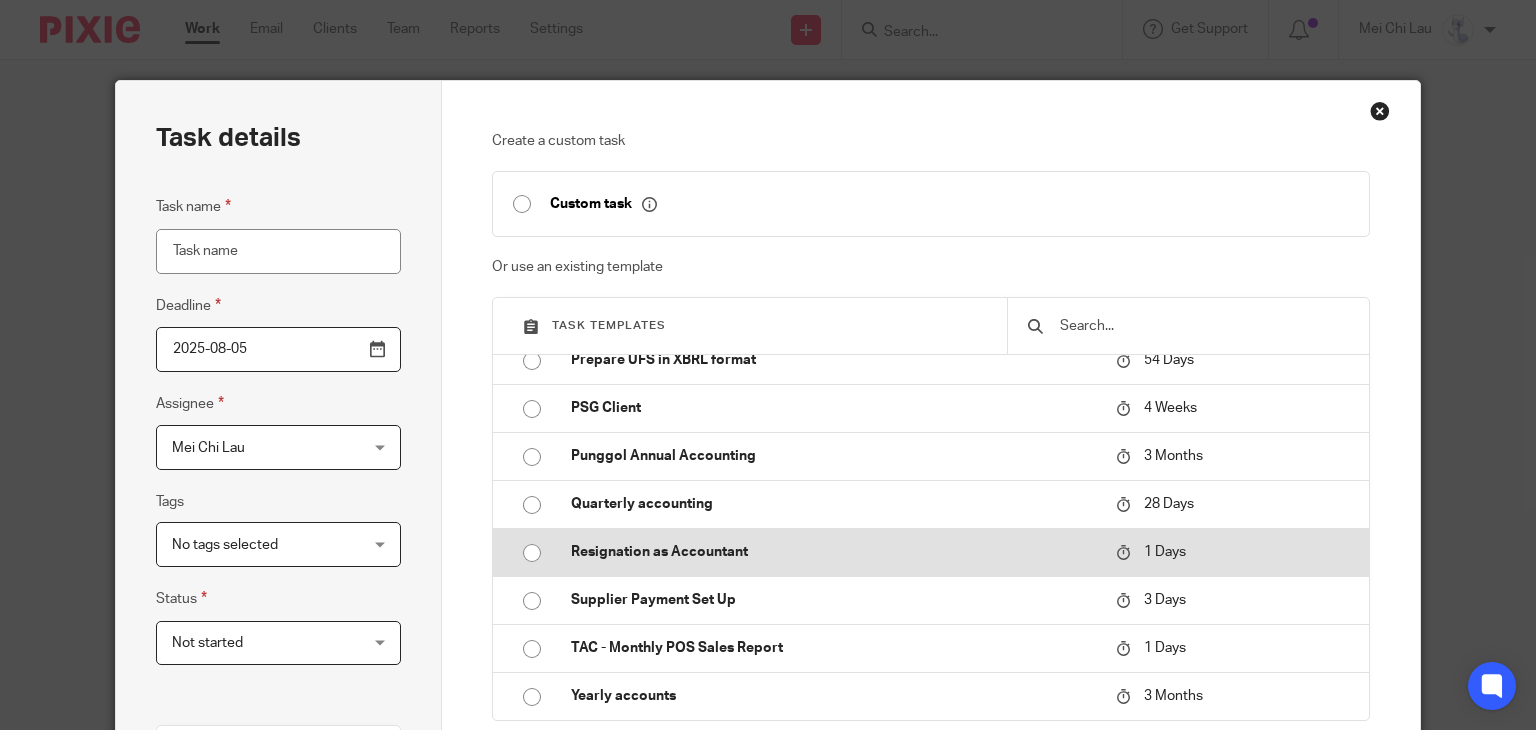 type on "2025-08-06" 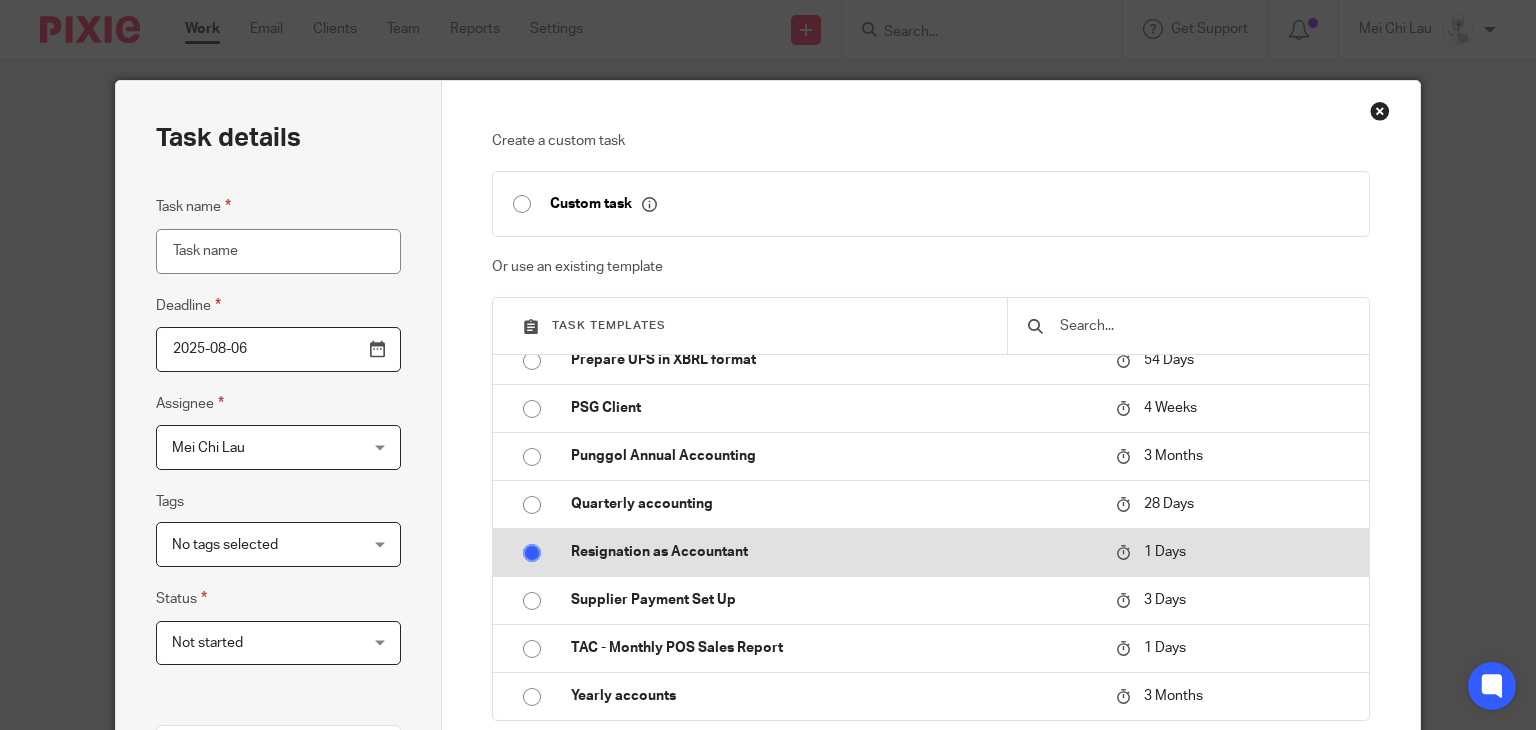 type on "Resignation as Accountant" 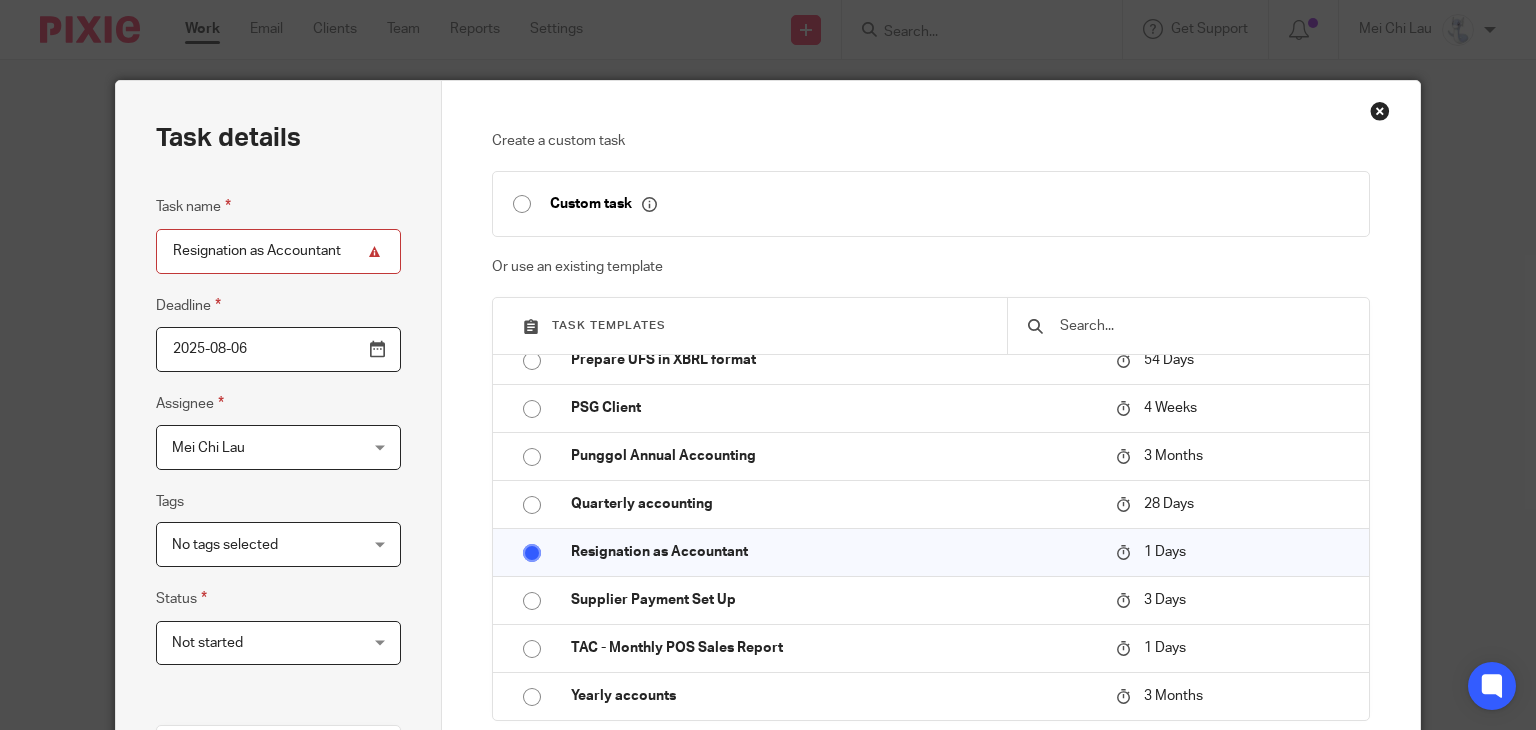 click on "2025-08-06" at bounding box center [278, 349] 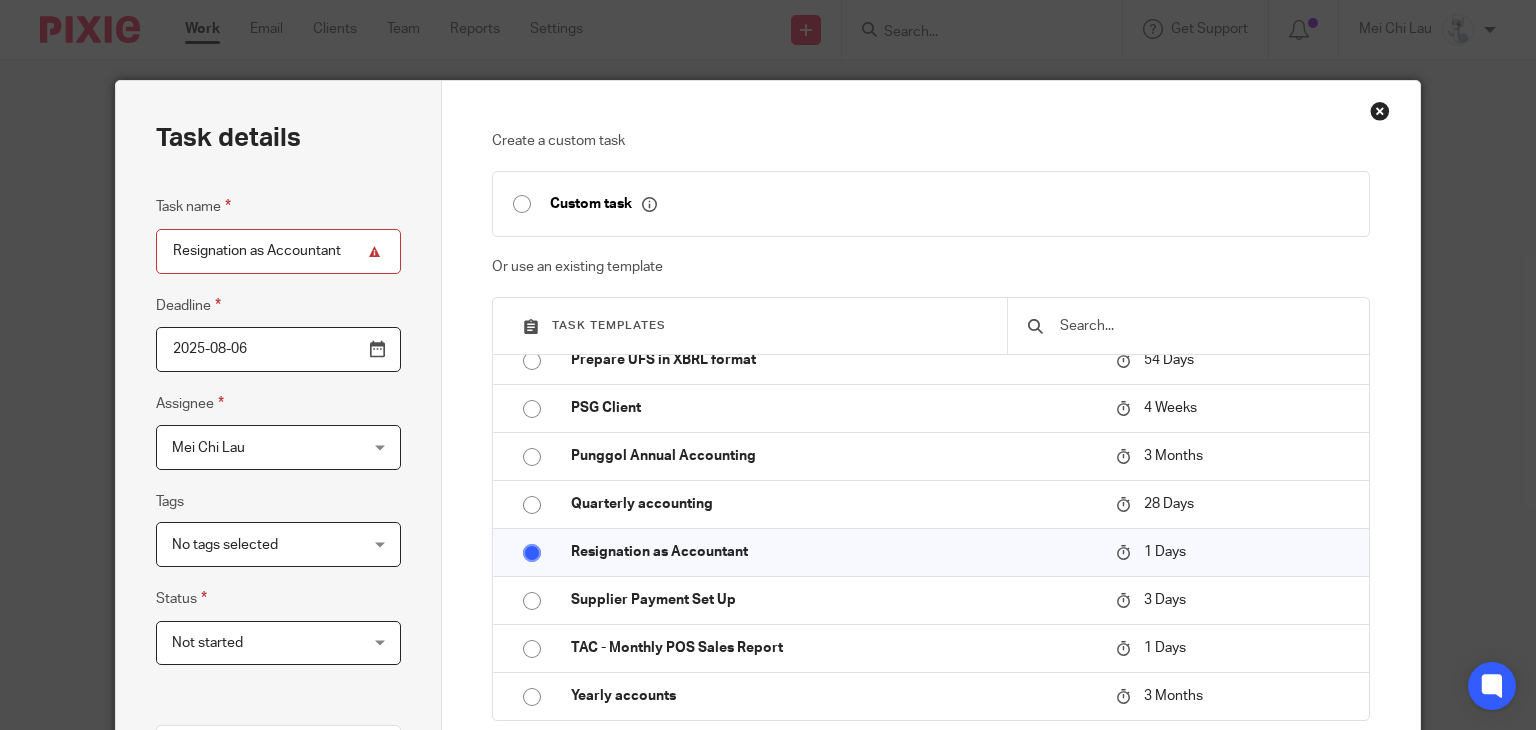 click on "2025-08-06" at bounding box center [278, 349] 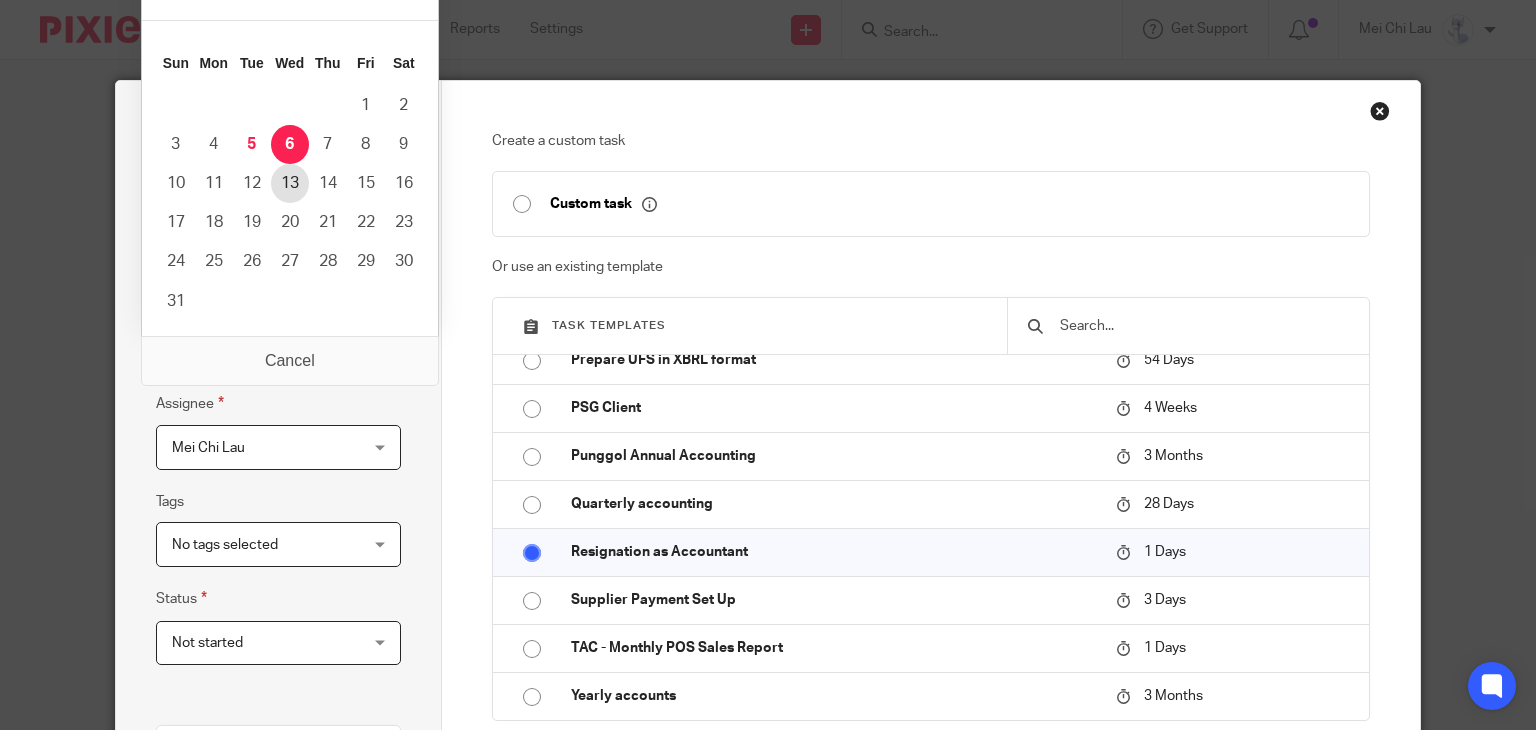 type on "2025-08-13" 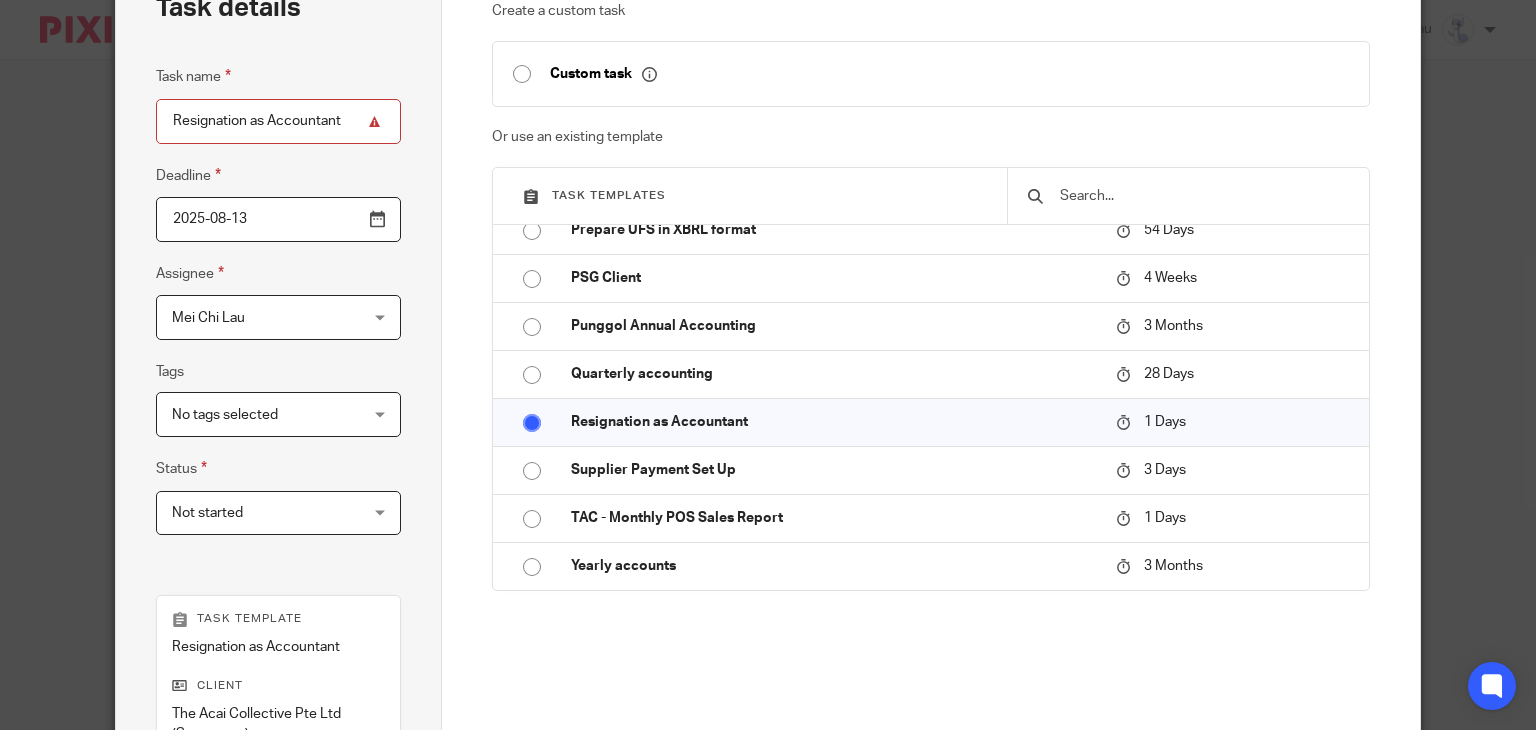 scroll, scrollTop: 400, scrollLeft: 0, axis: vertical 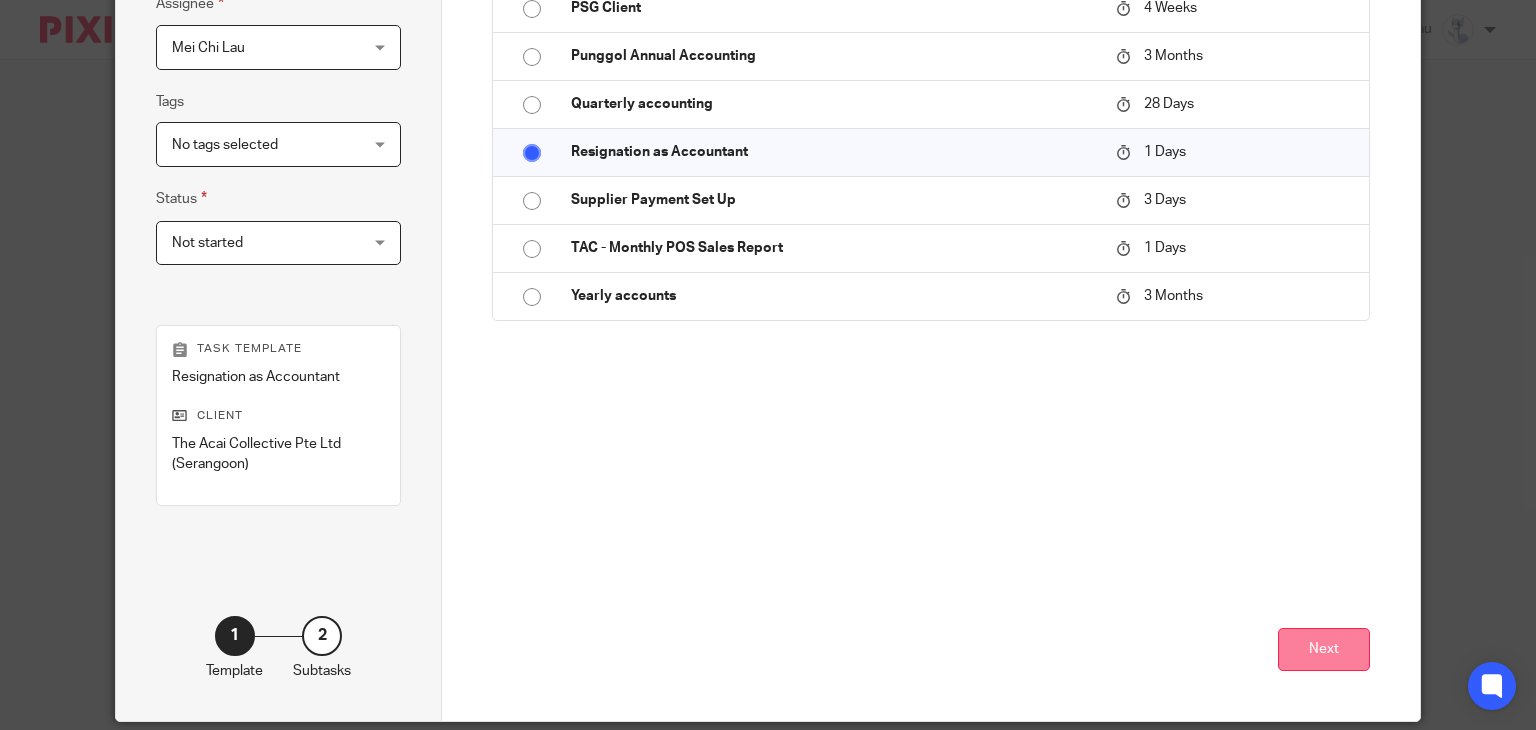 click on "Next" at bounding box center (1324, 649) 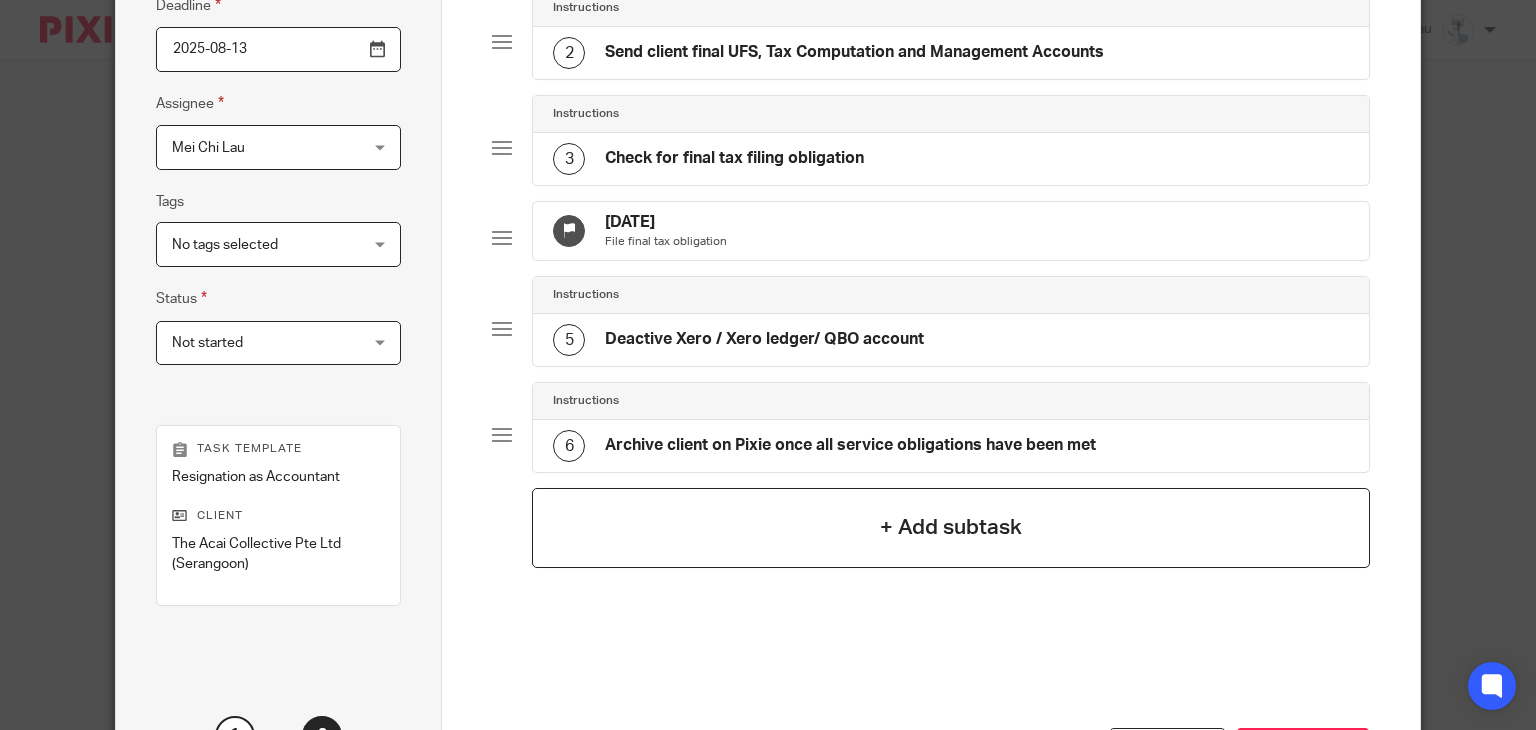 scroll, scrollTop: 471, scrollLeft: 0, axis: vertical 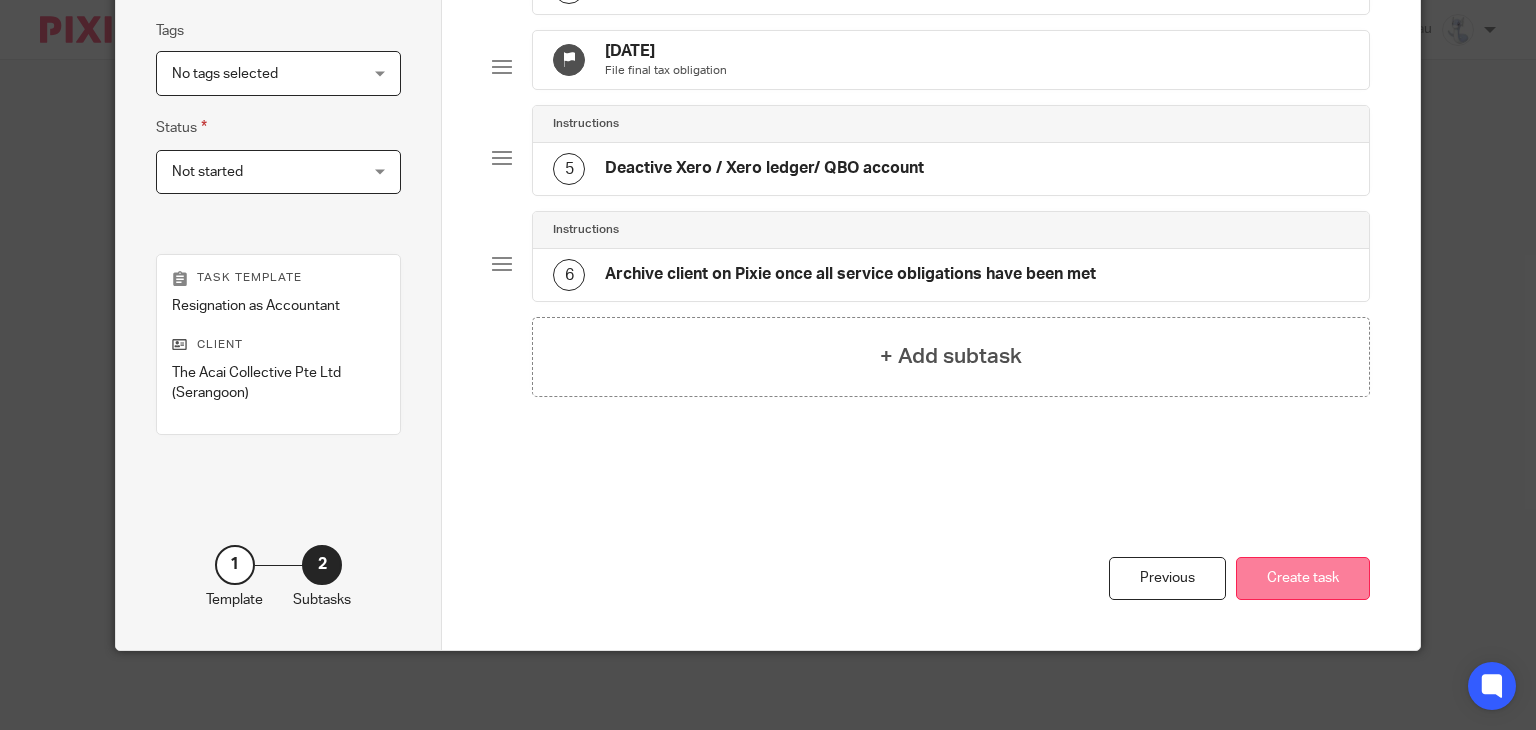 click on "Create task" at bounding box center (1303, 578) 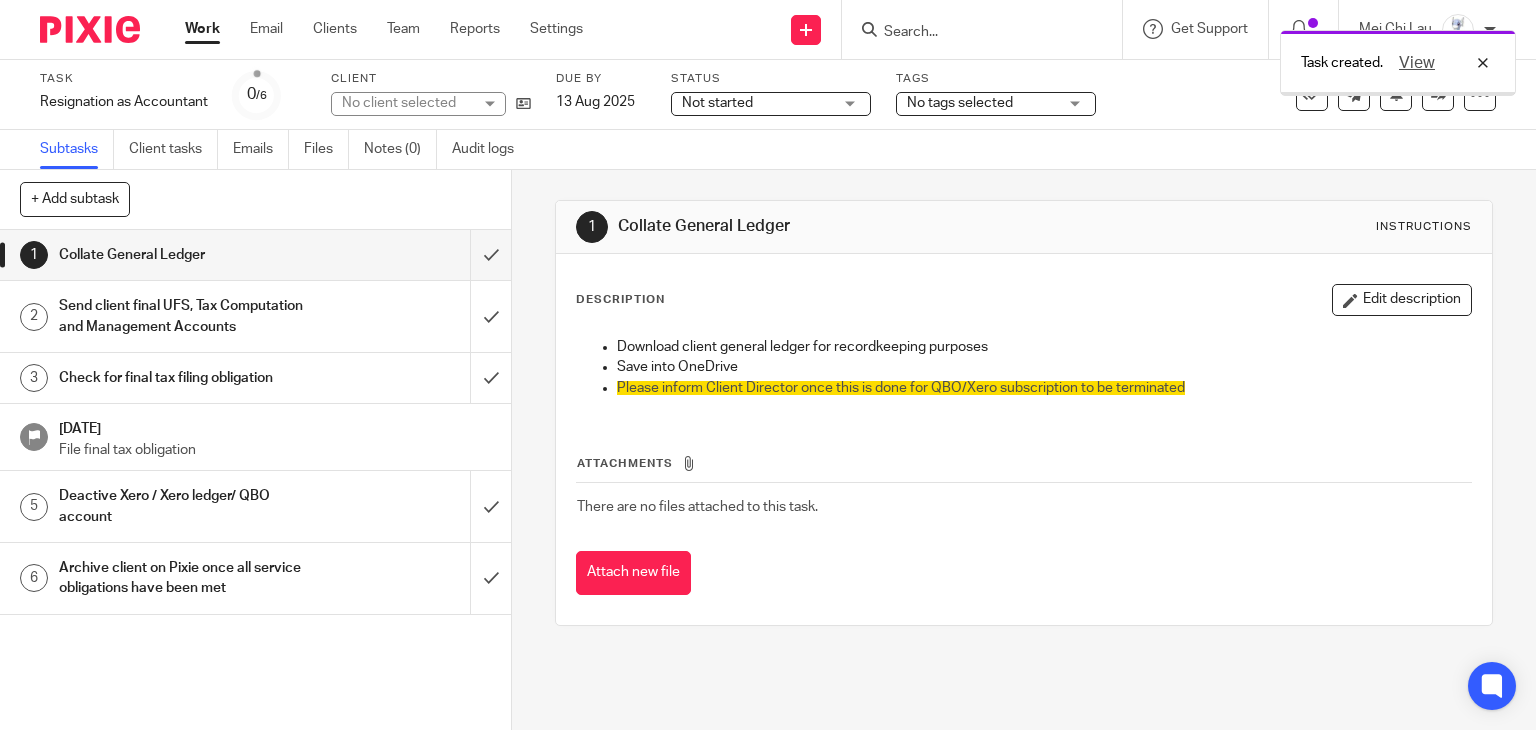 scroll, scrollTop: 0, scrollLeft: 0, axis: both 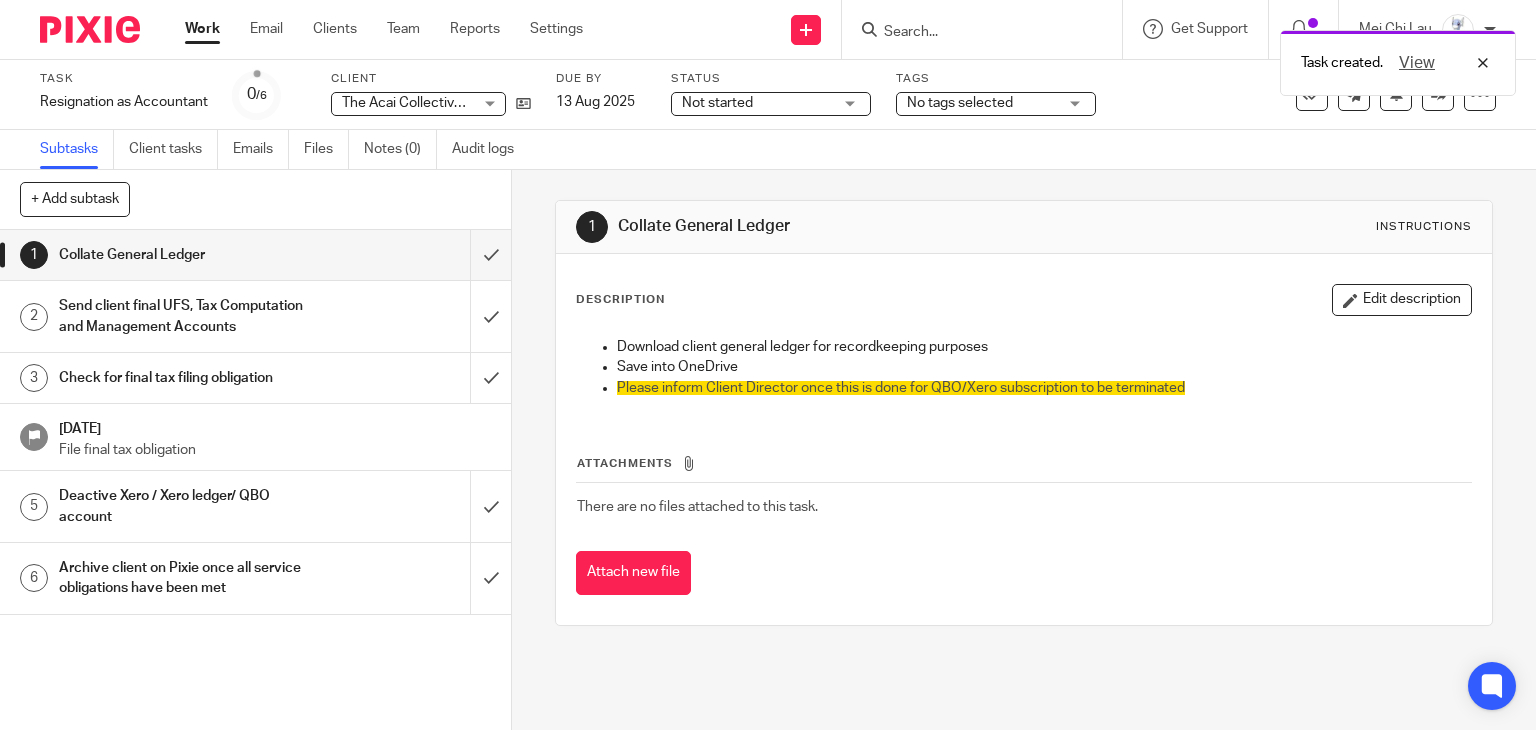 click on "Send client final UFS, Tax Computation and Management Accounts" at bounding box center (189, 316) 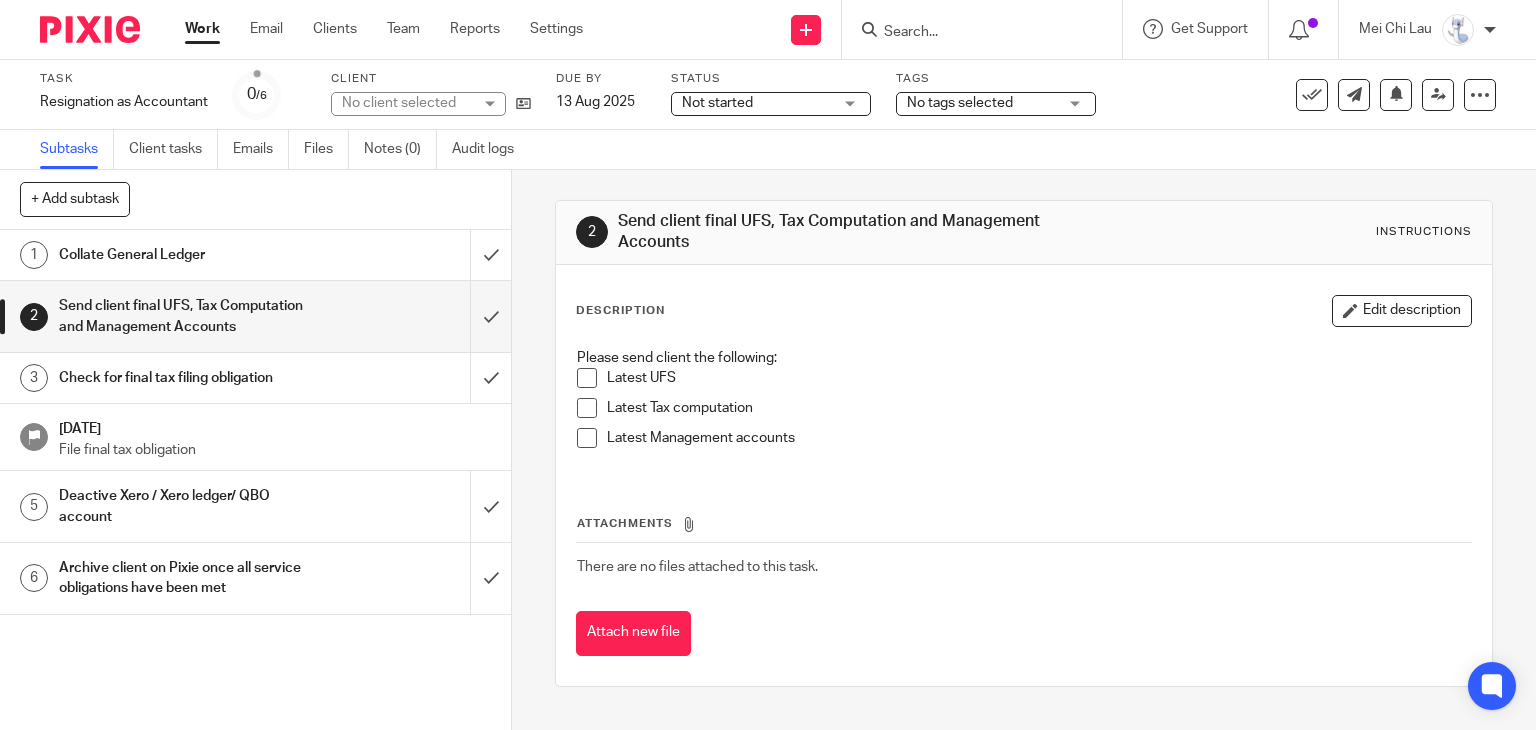 scroll, scrollTop: 0, scrollLeft: 0, axis: both 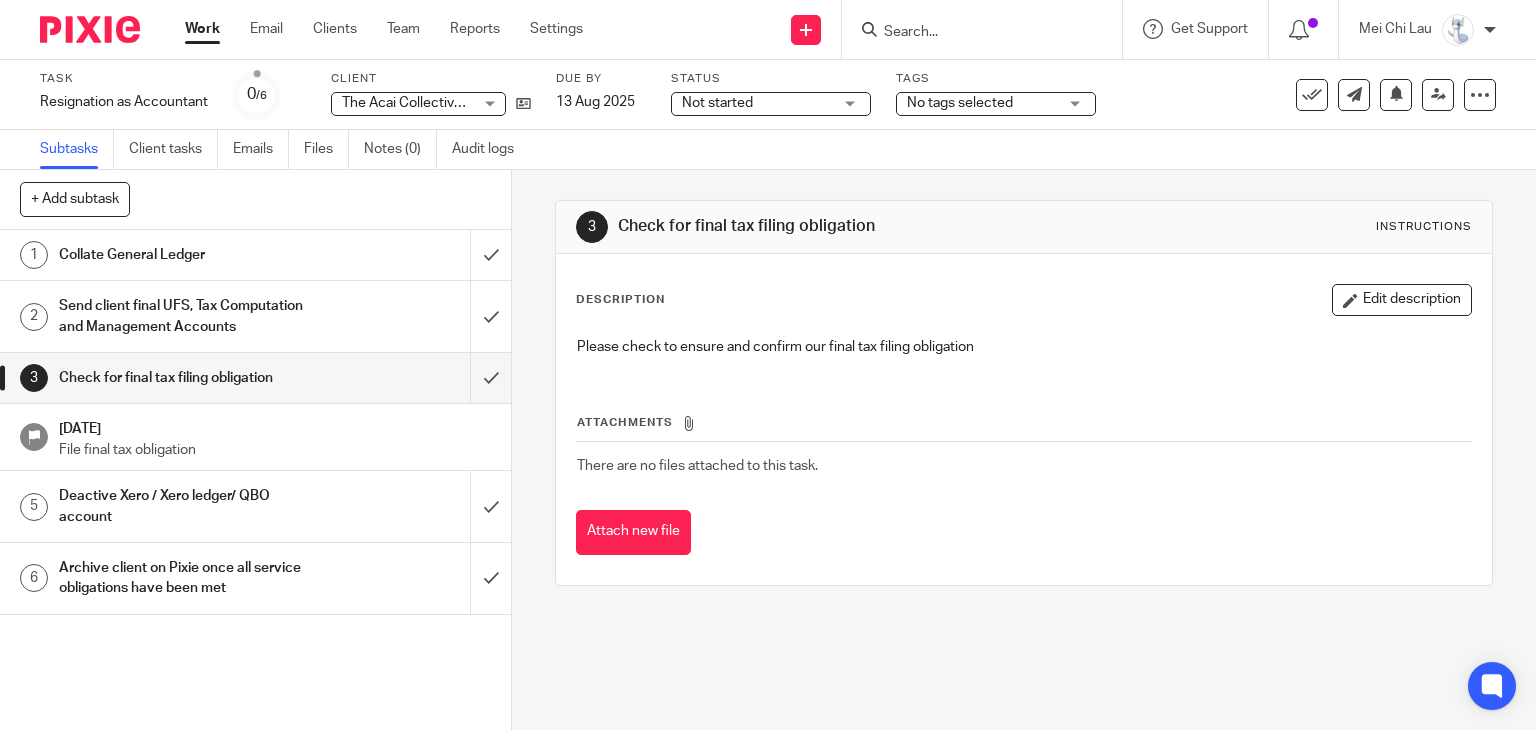 click on "Deactive Xero / Xero ledger/ QBO account" at bounding box center [189, 506] 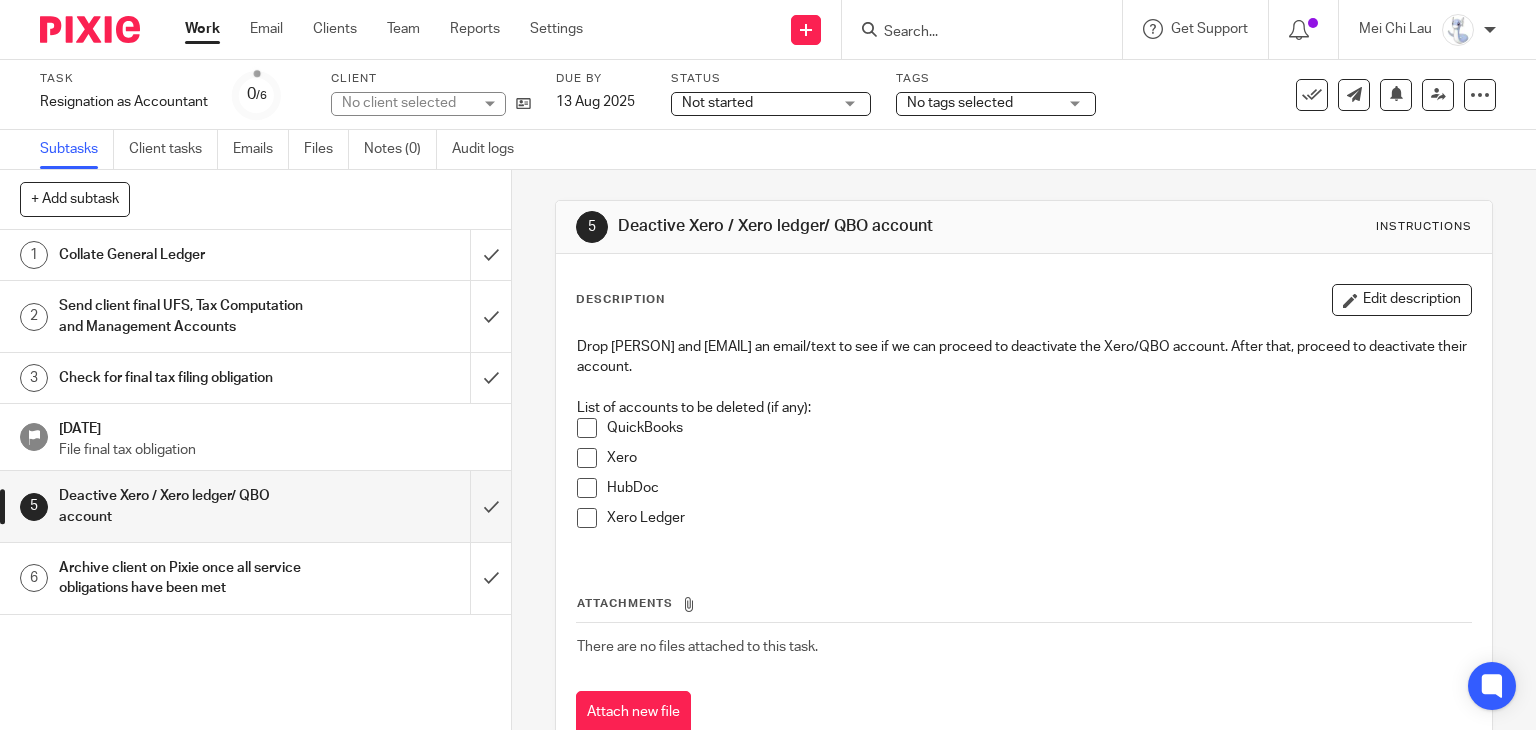 scroll, scrollTop: 0, scrollLeft: 0, axis: both 